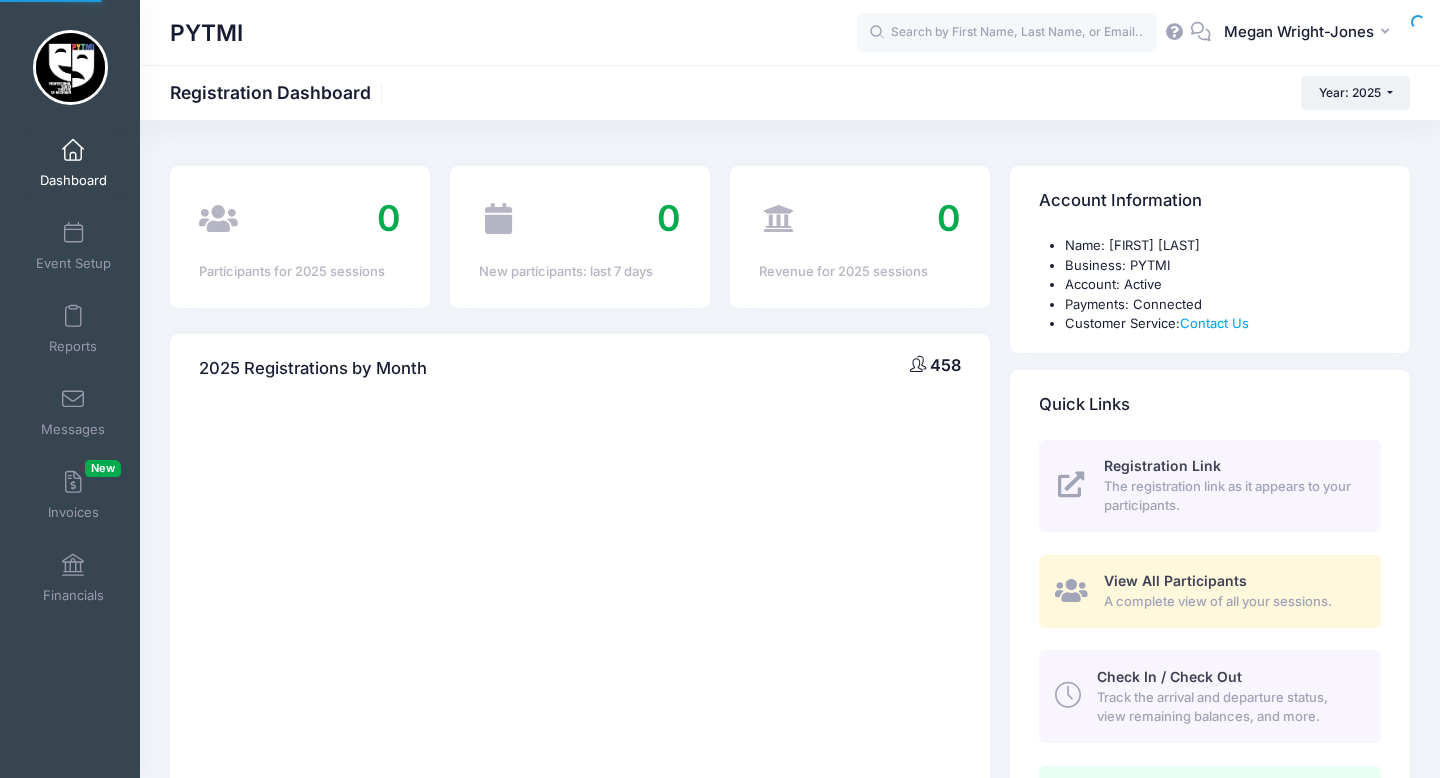 scroll, scrollTop: 0, scrollLeft: 0, axis: both 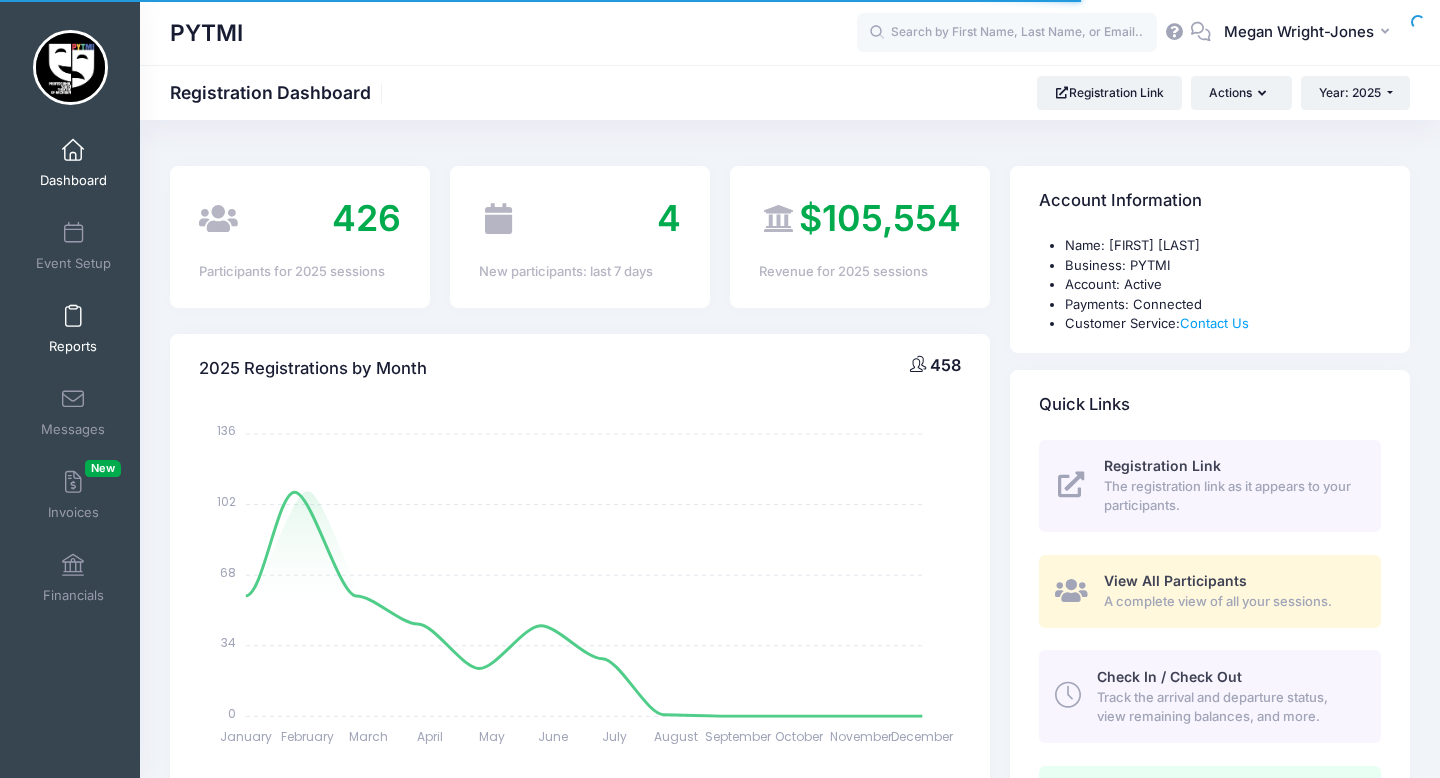 click on "Reports" at bounding box center (73, 346) 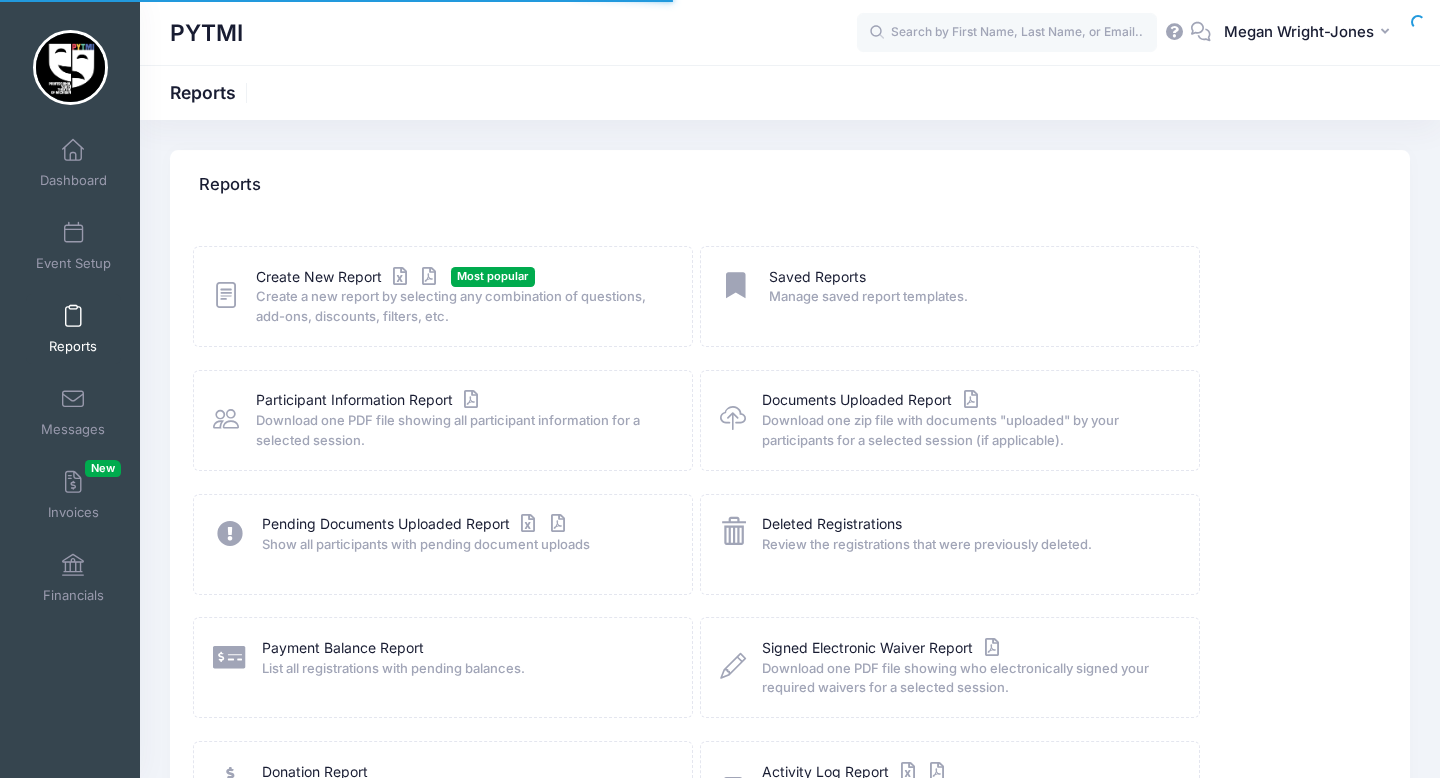 scroll, scrollTop: 0, scrollLeft: 0, axis: both 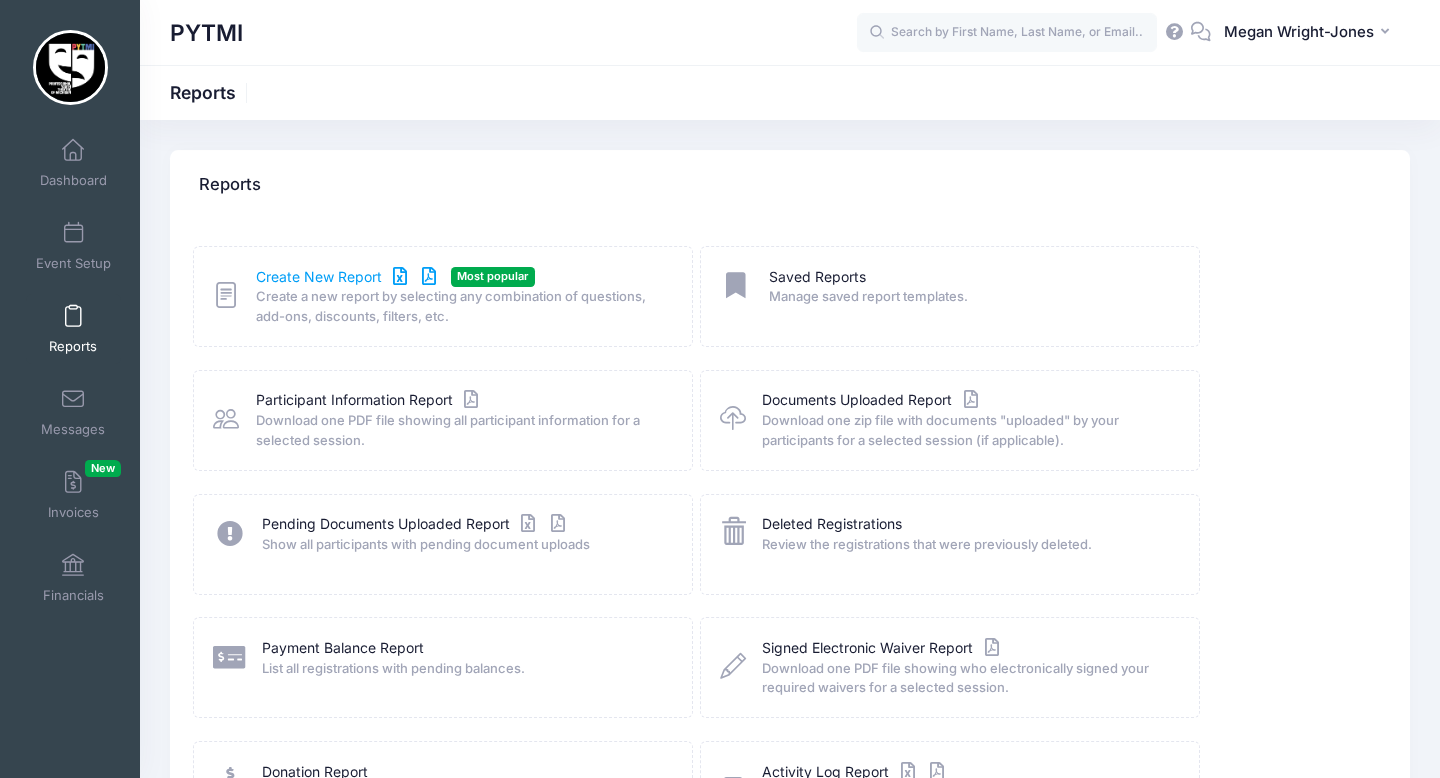 click on "Create New Report" at bounding box center [349, 277] 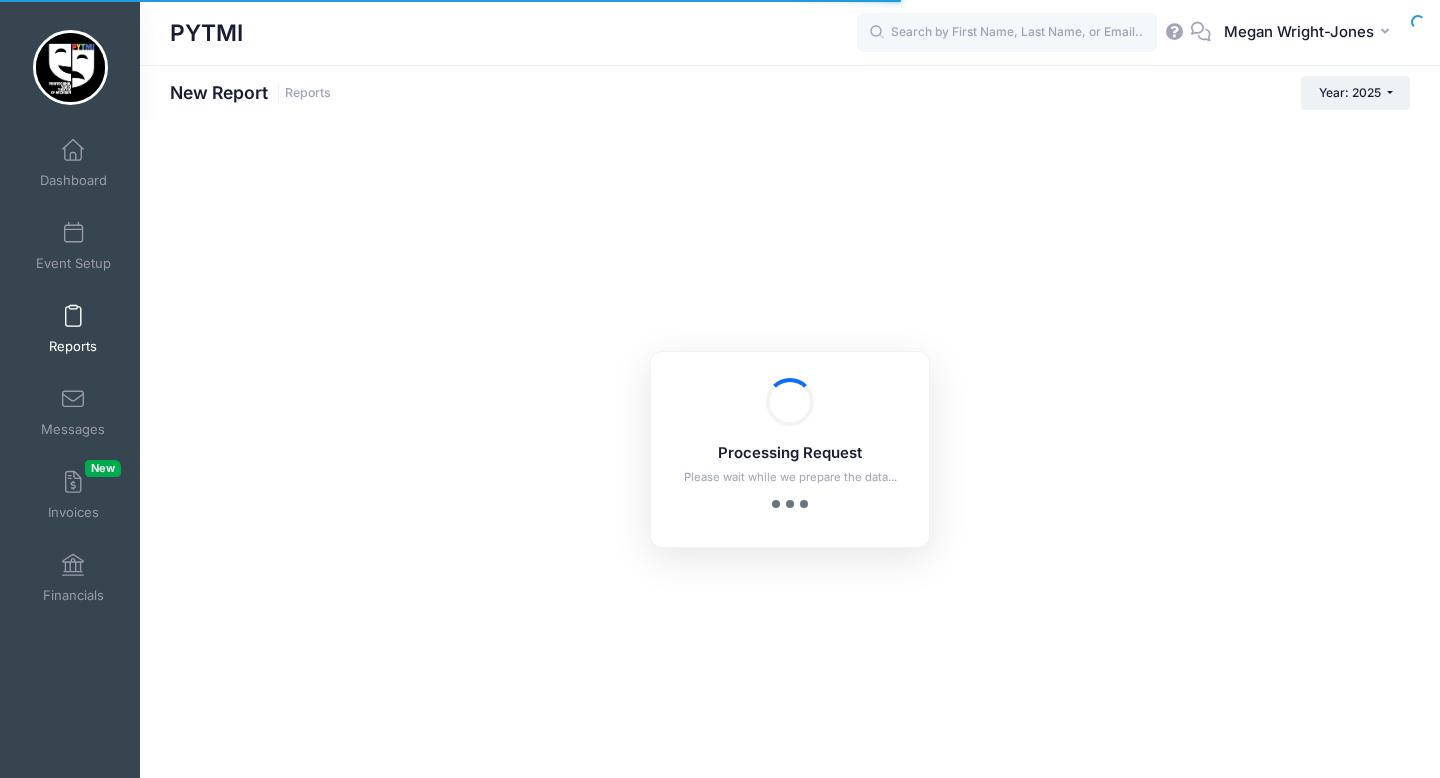 scroll, scrollTop: 0, scrollLeft: 0, axis: both 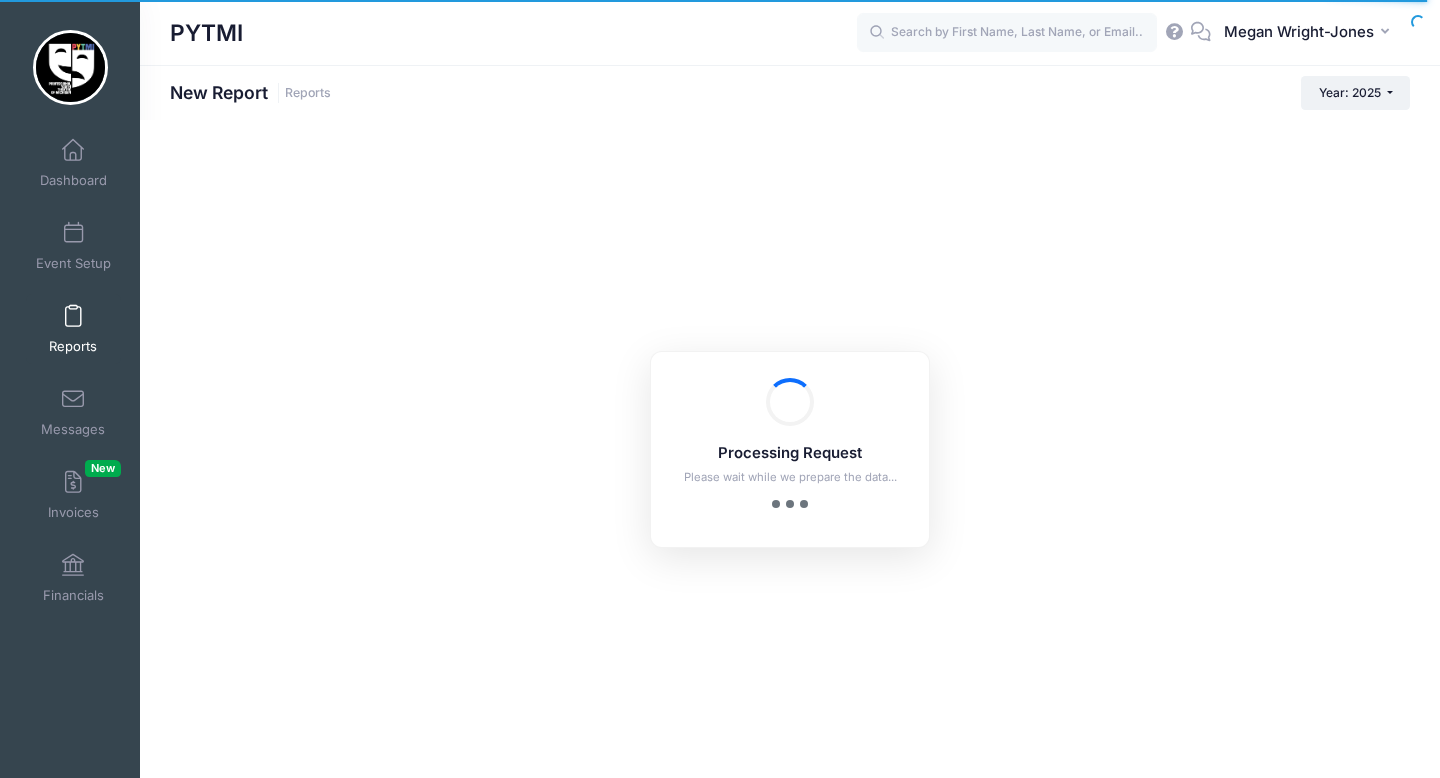 checkbox on "true" 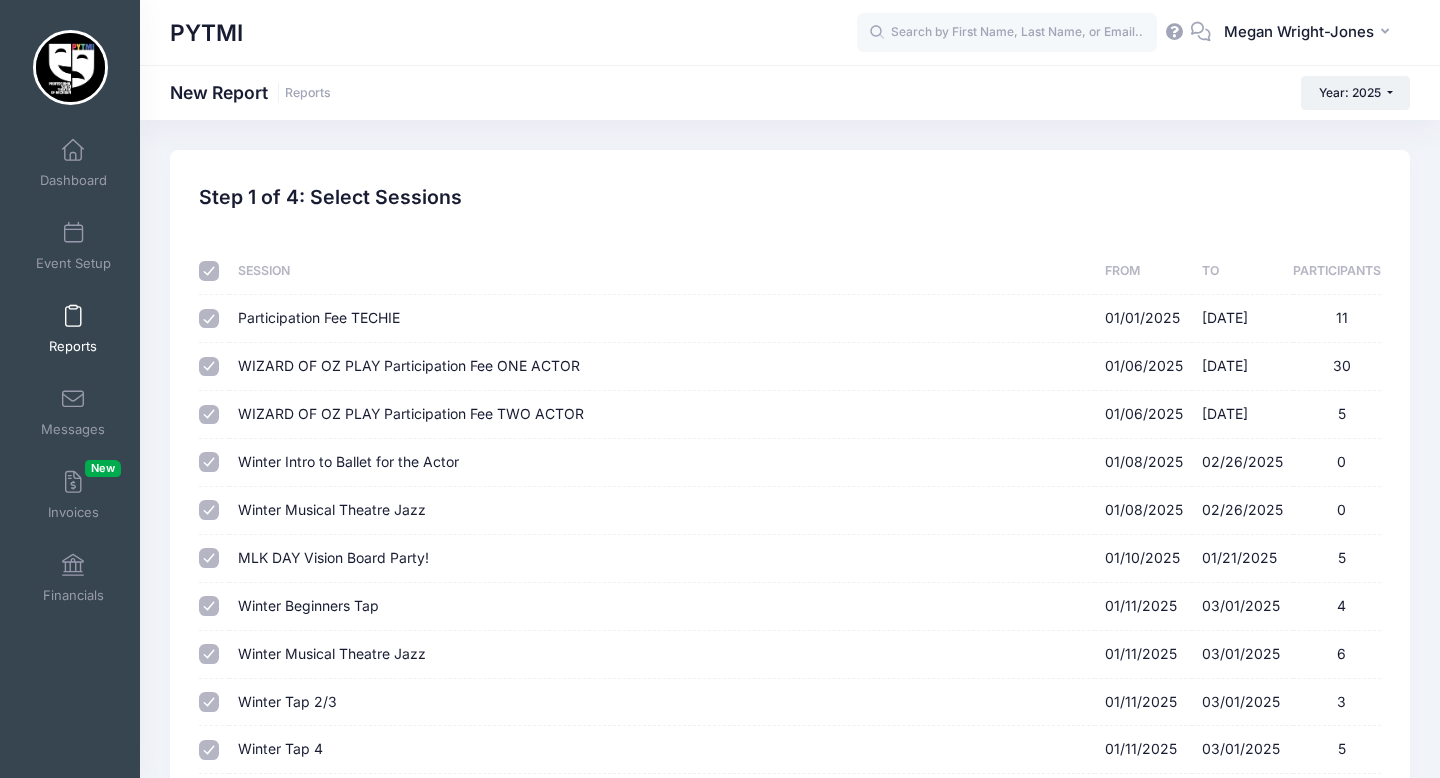 click at bounding box center (209, 271) 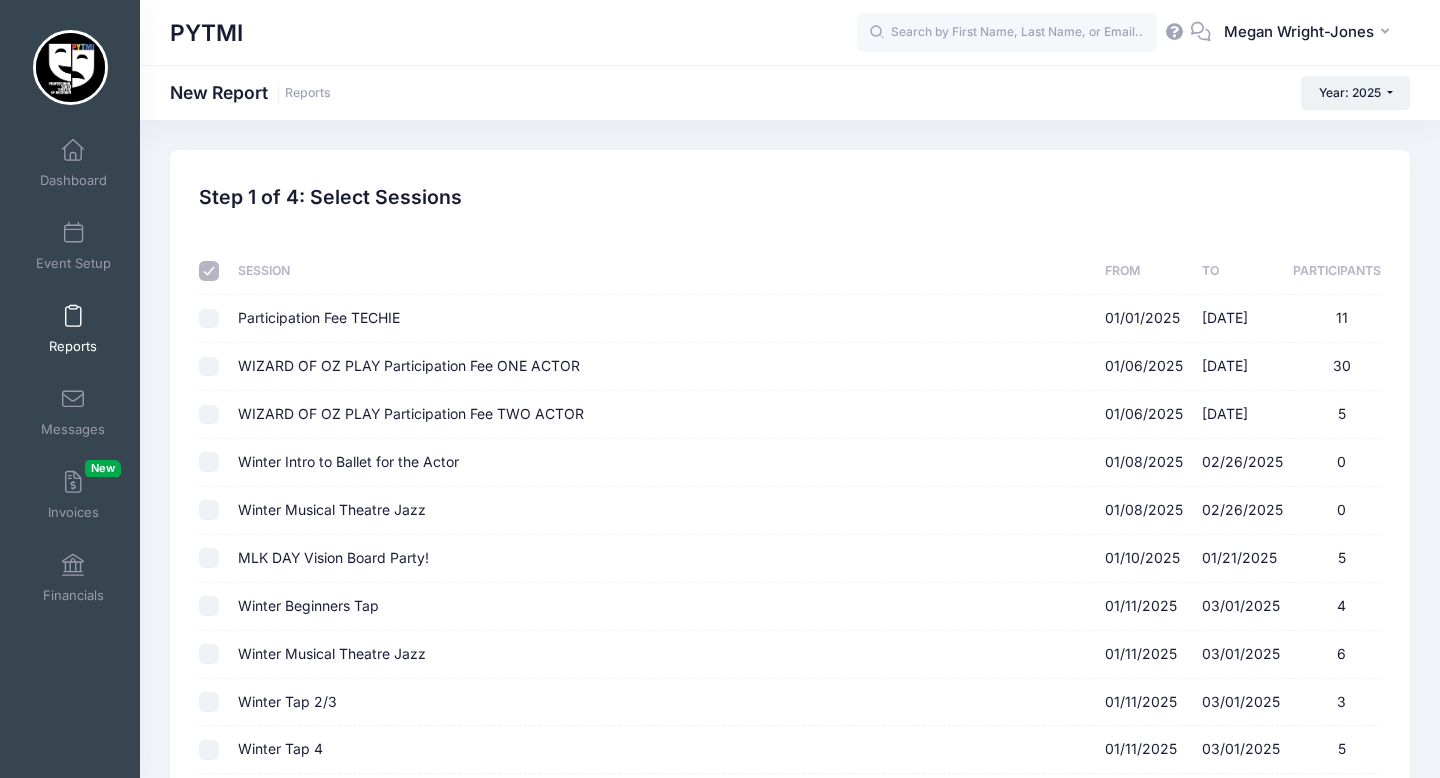 checkbox on "false" 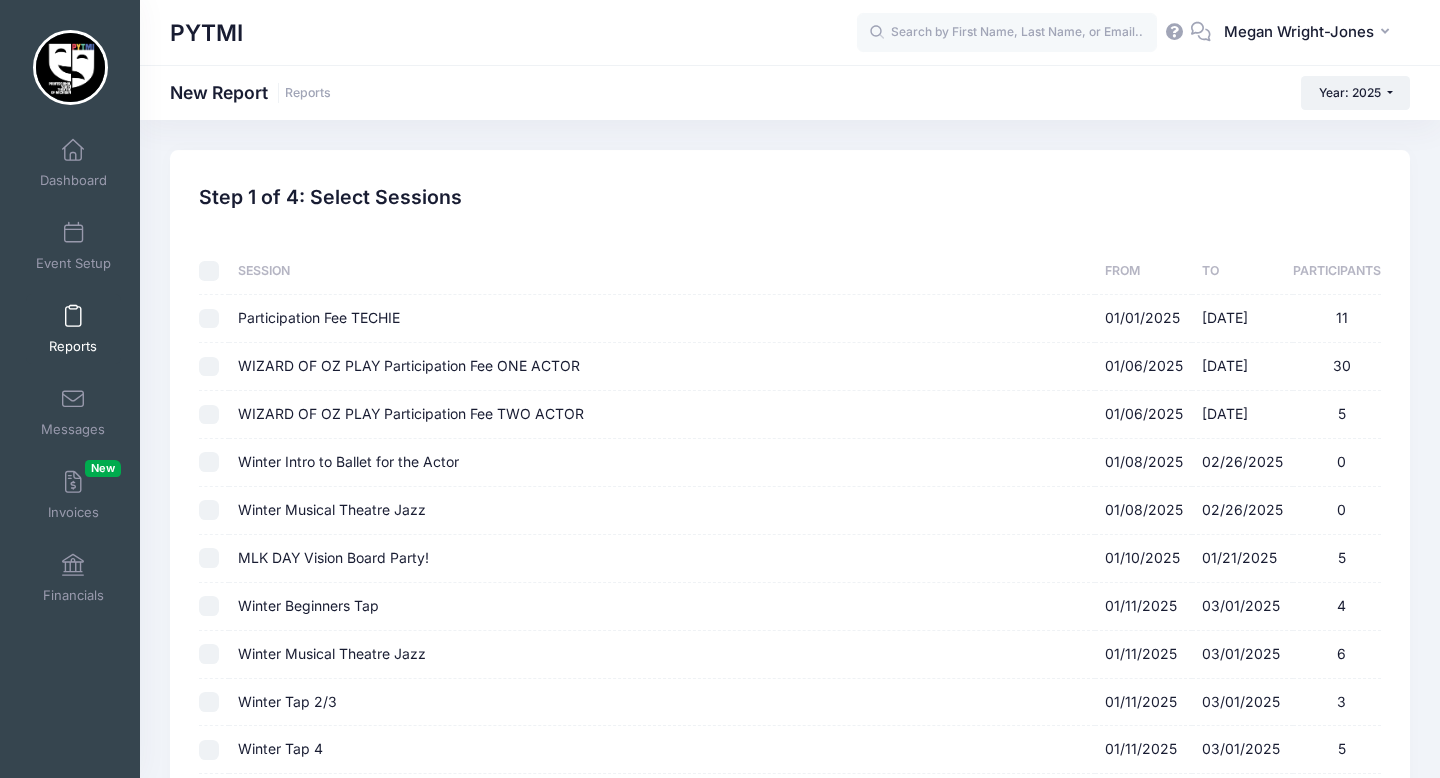 checkbox on "false" 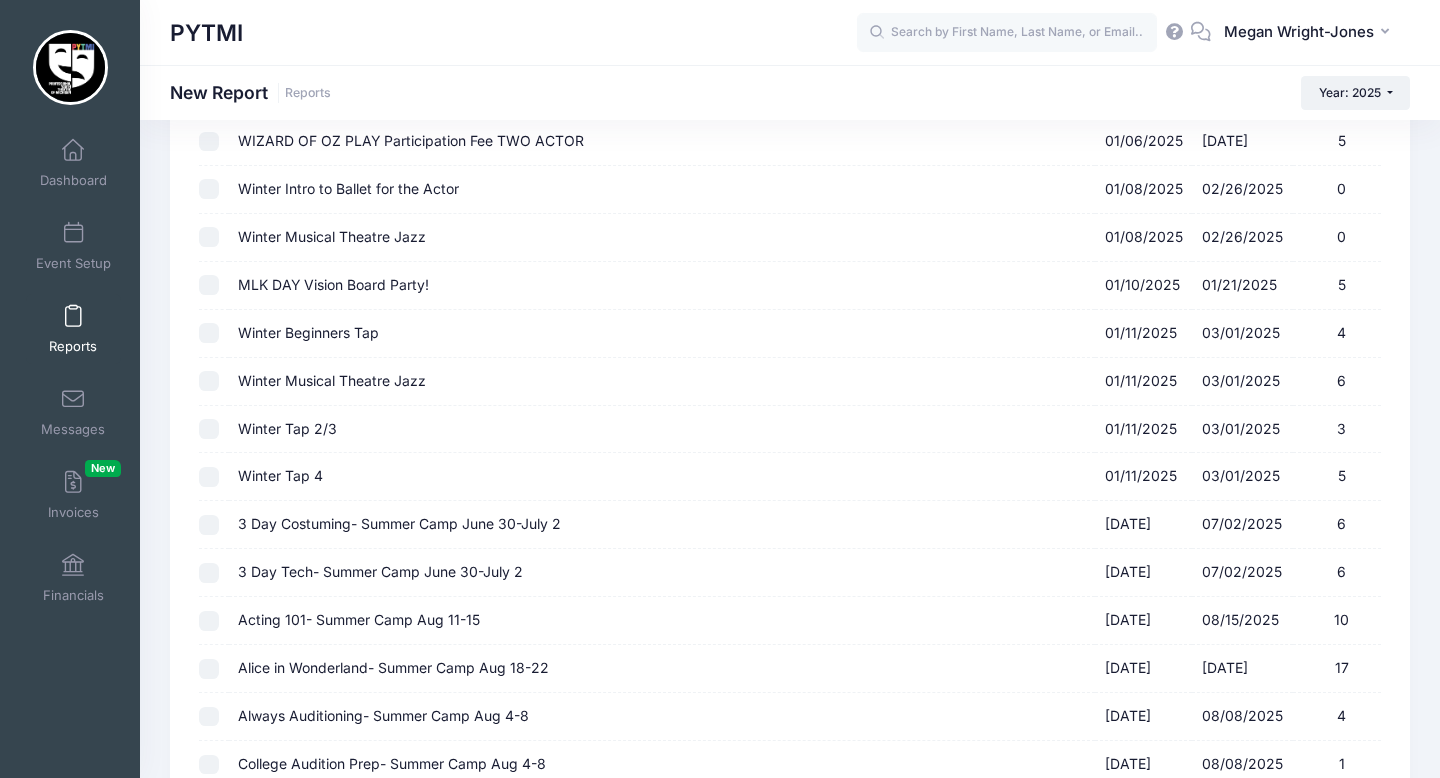 scroll, scrollTop: 286, scrollLeft: 0, axis: vertical 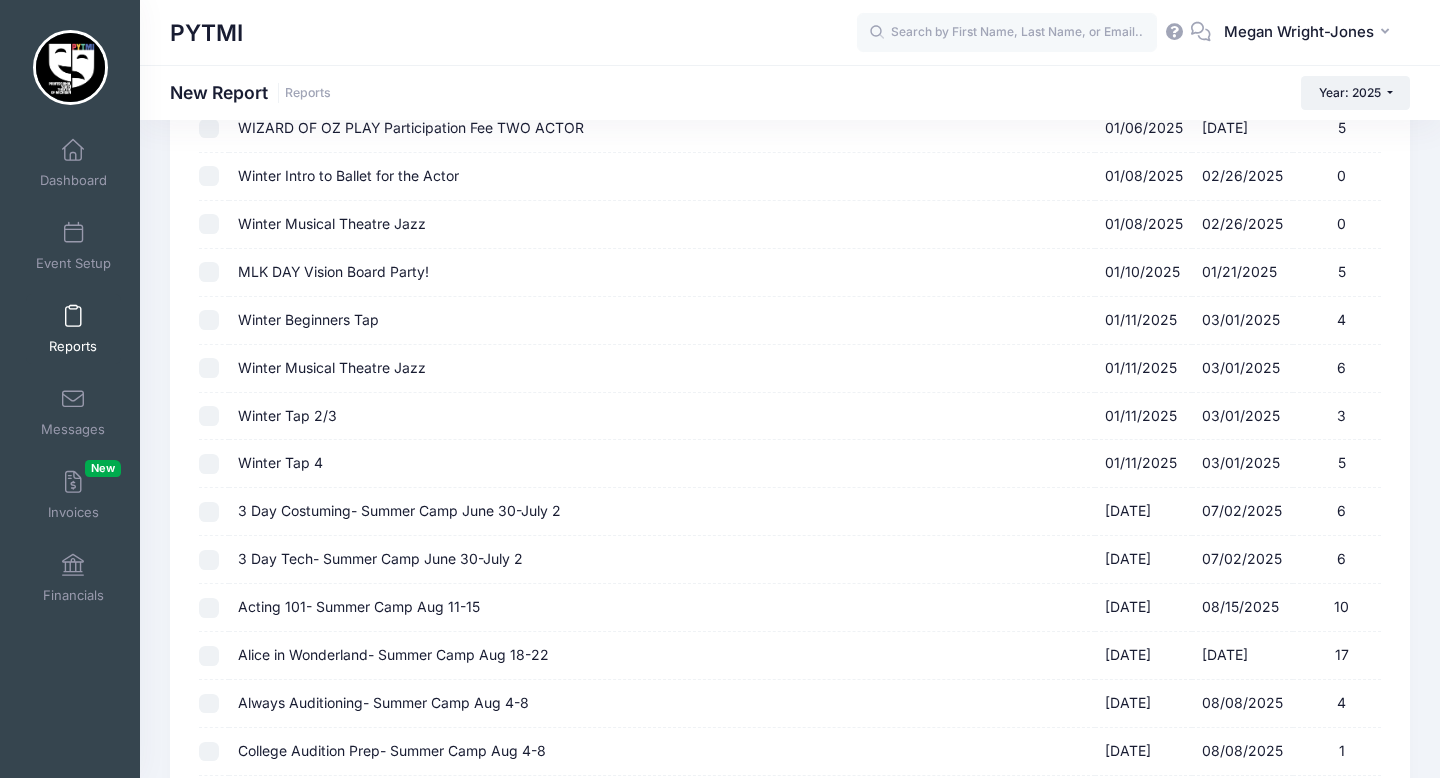click on "Acting 101- Summer Camp Aug 11-15 [DATE] - [DATE]  10" at bounding box center (209, 608) 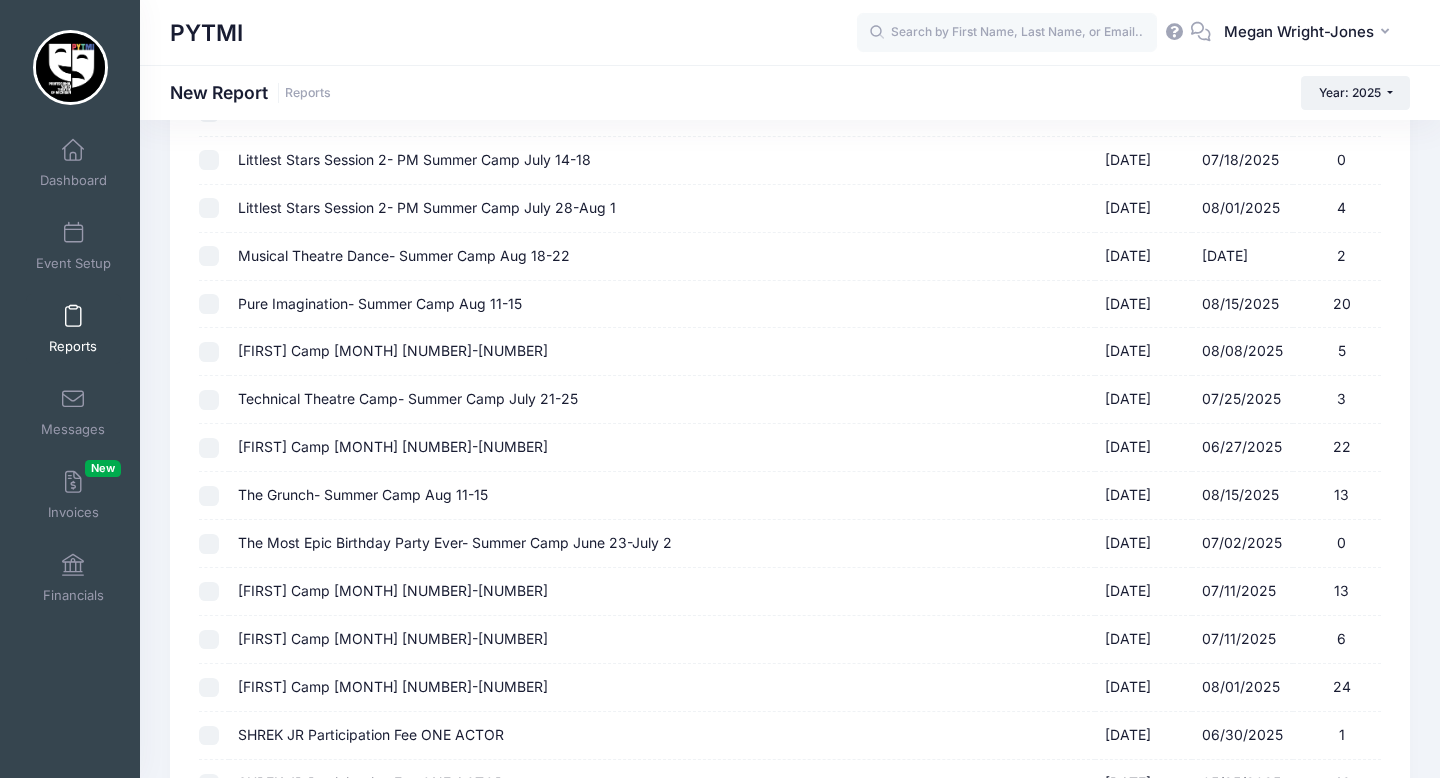 scroll, scrollTop: 1413, scrollLeft: 0, axis: vertical 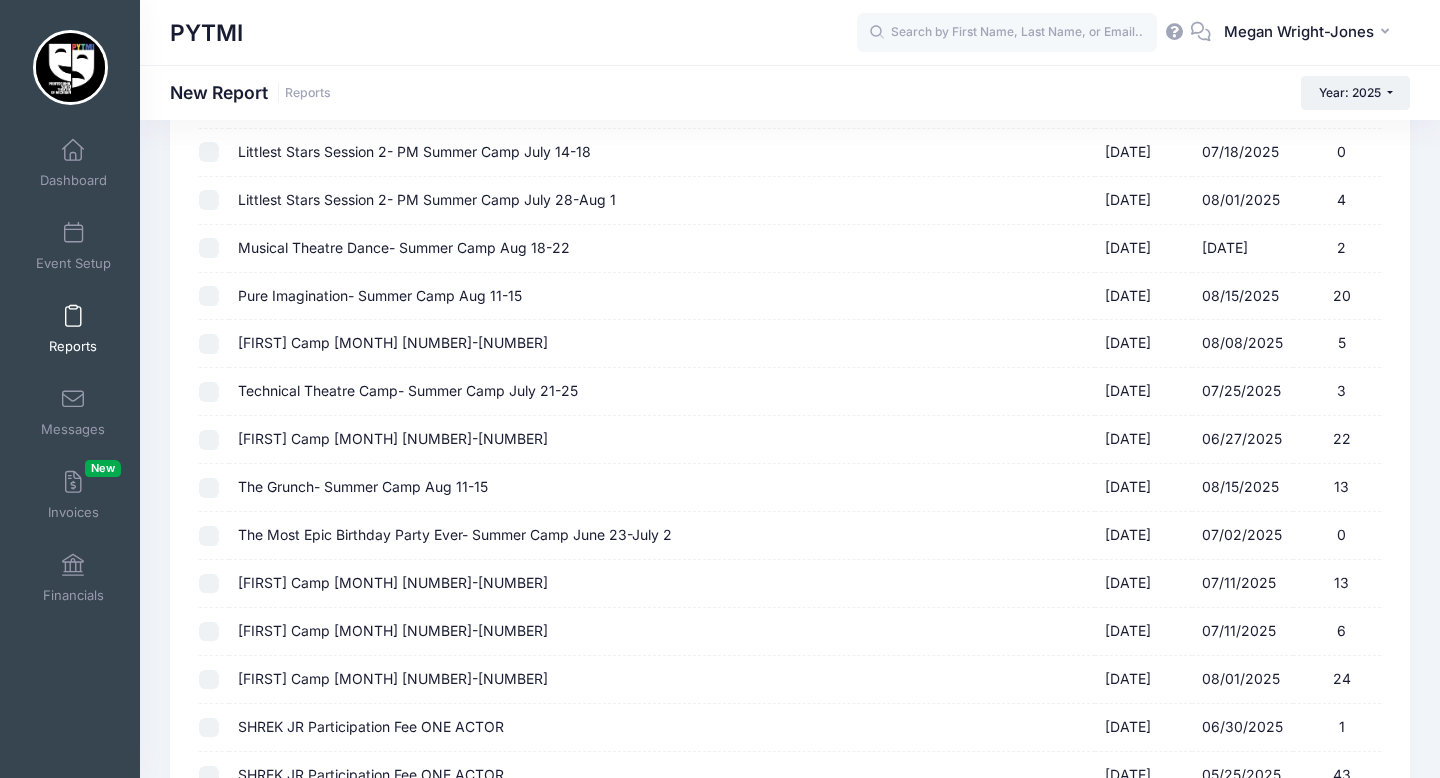 click on "[FIRST] Camp [MONTH] [NUMBER]-[NUMBER] [DATE] - [DATE] [NUMBER]" at bounding box center [209, 488] 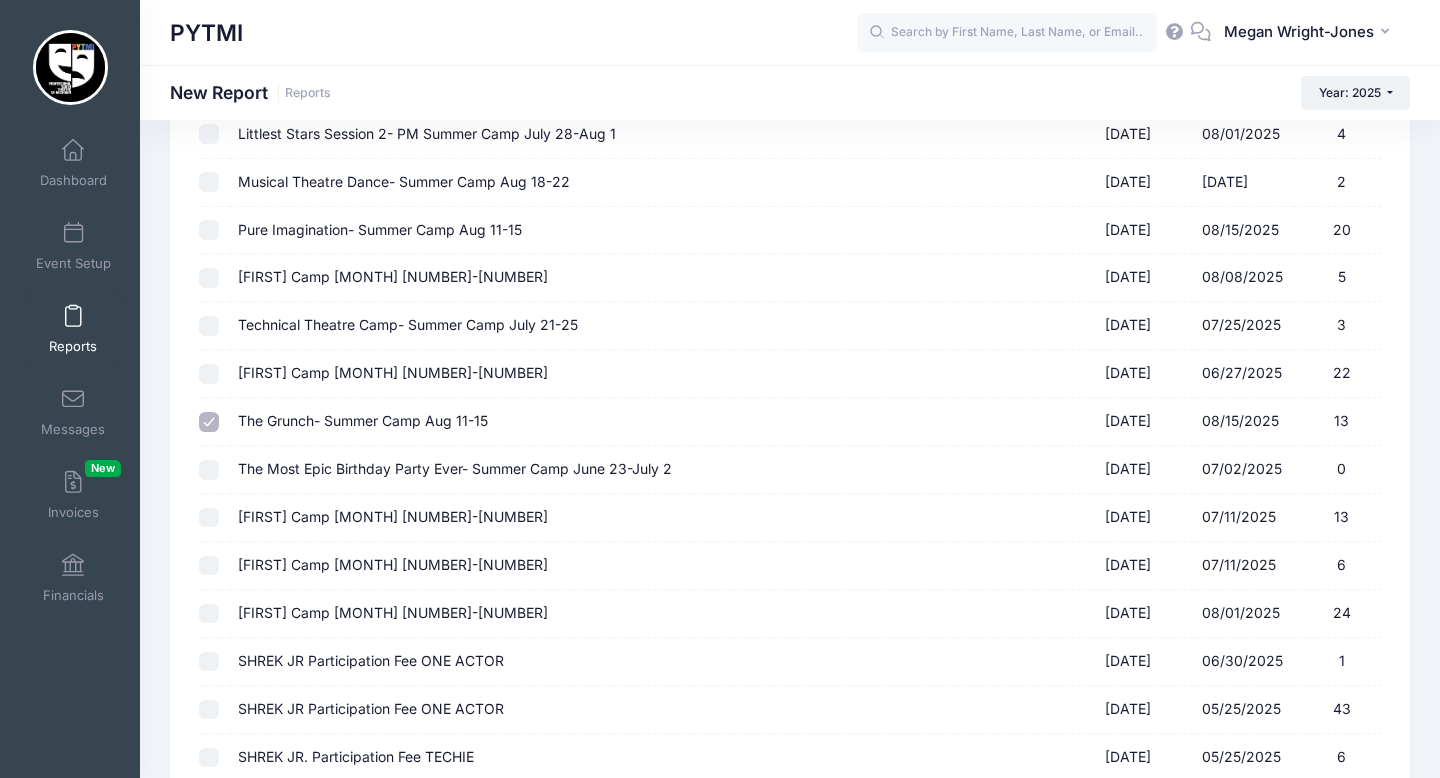 scroll, scrollTop: 1473, scrollLeft: 0, axis: vertical 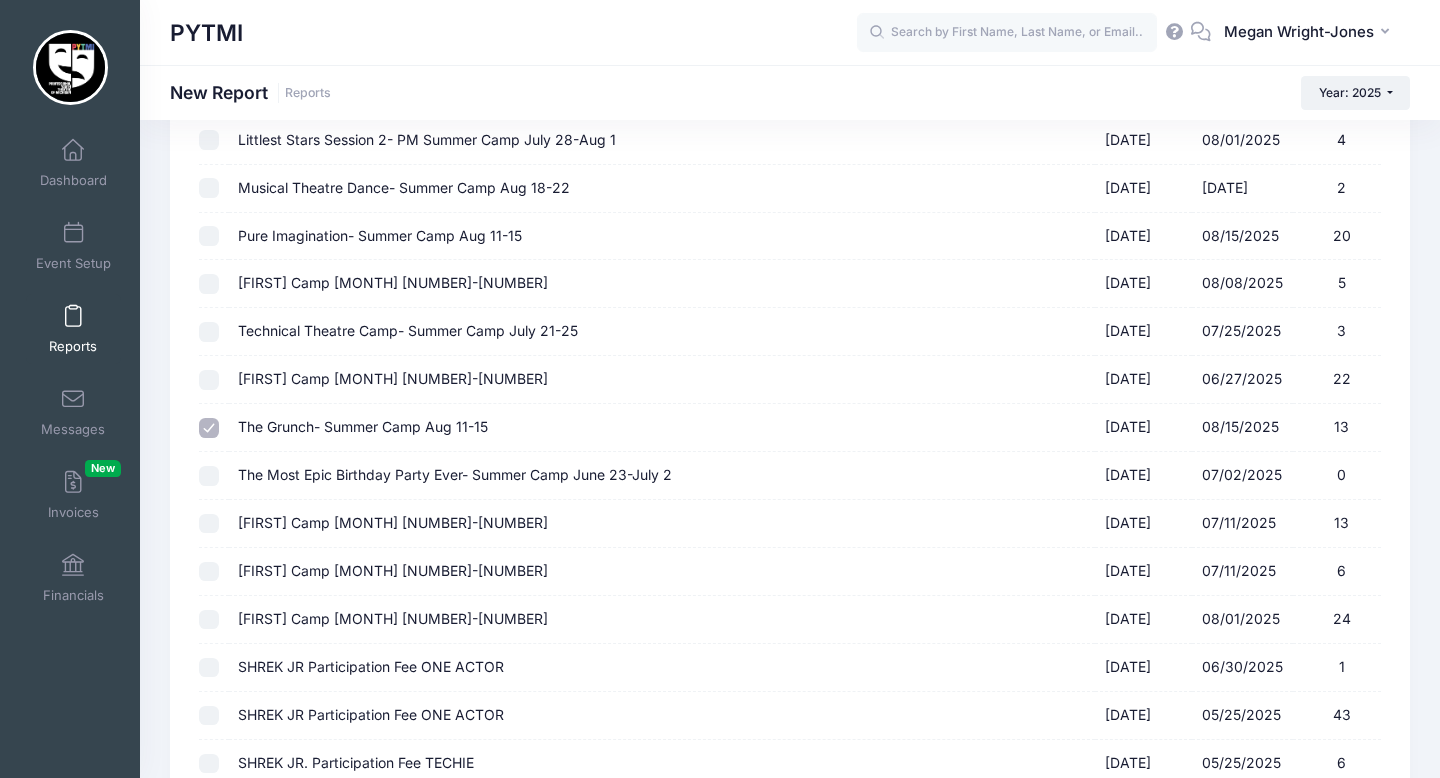 click on "Pure Imagination- Summer Camp Aug 11-15 [DATE] - [DATE]  20" at bounding box center (209, 236) 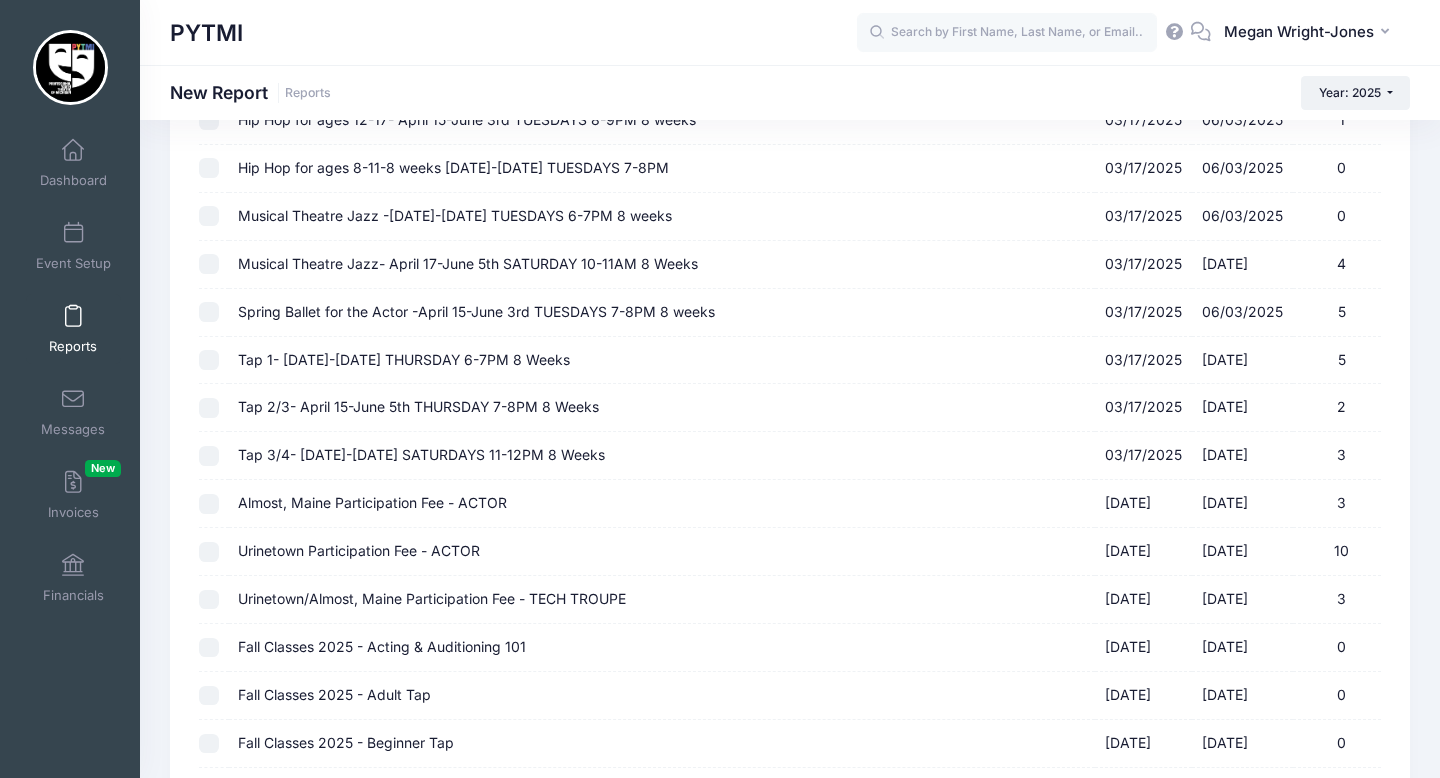 scroll, scrollTop: 2883, scrollLeft: 0, axis: vertical 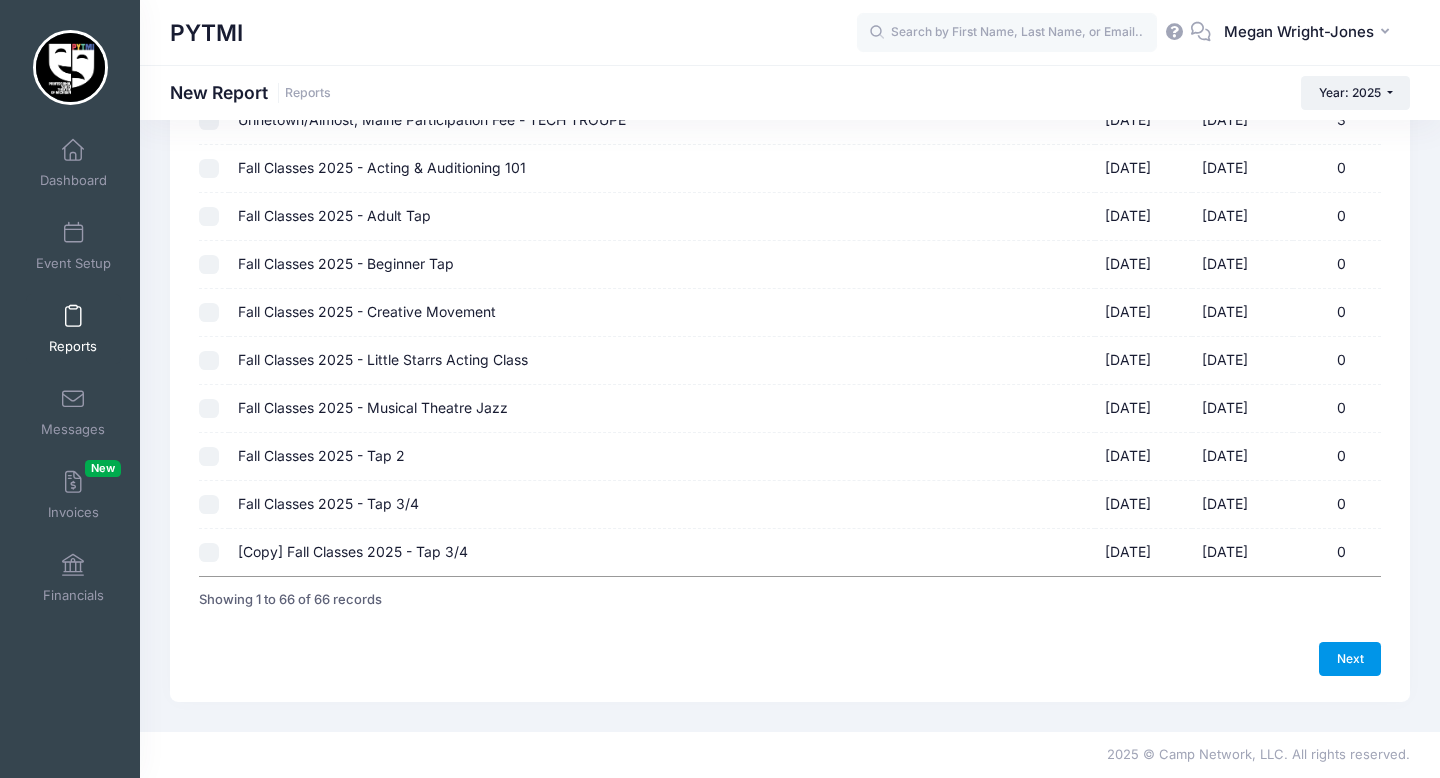click on "Next" at bounding box center (1350, 659) 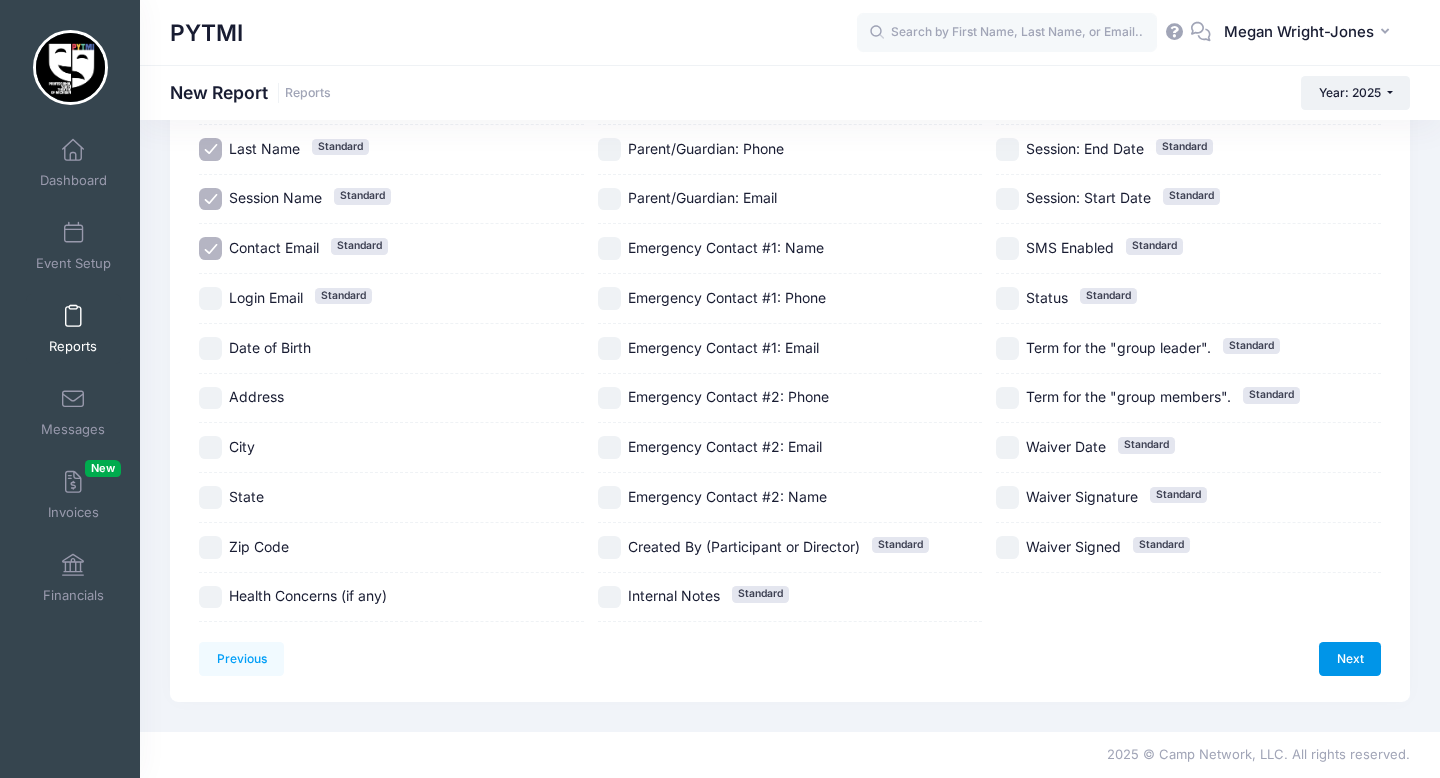 scroll, scrollTop: 0, scrollLeft: 0, axis: both 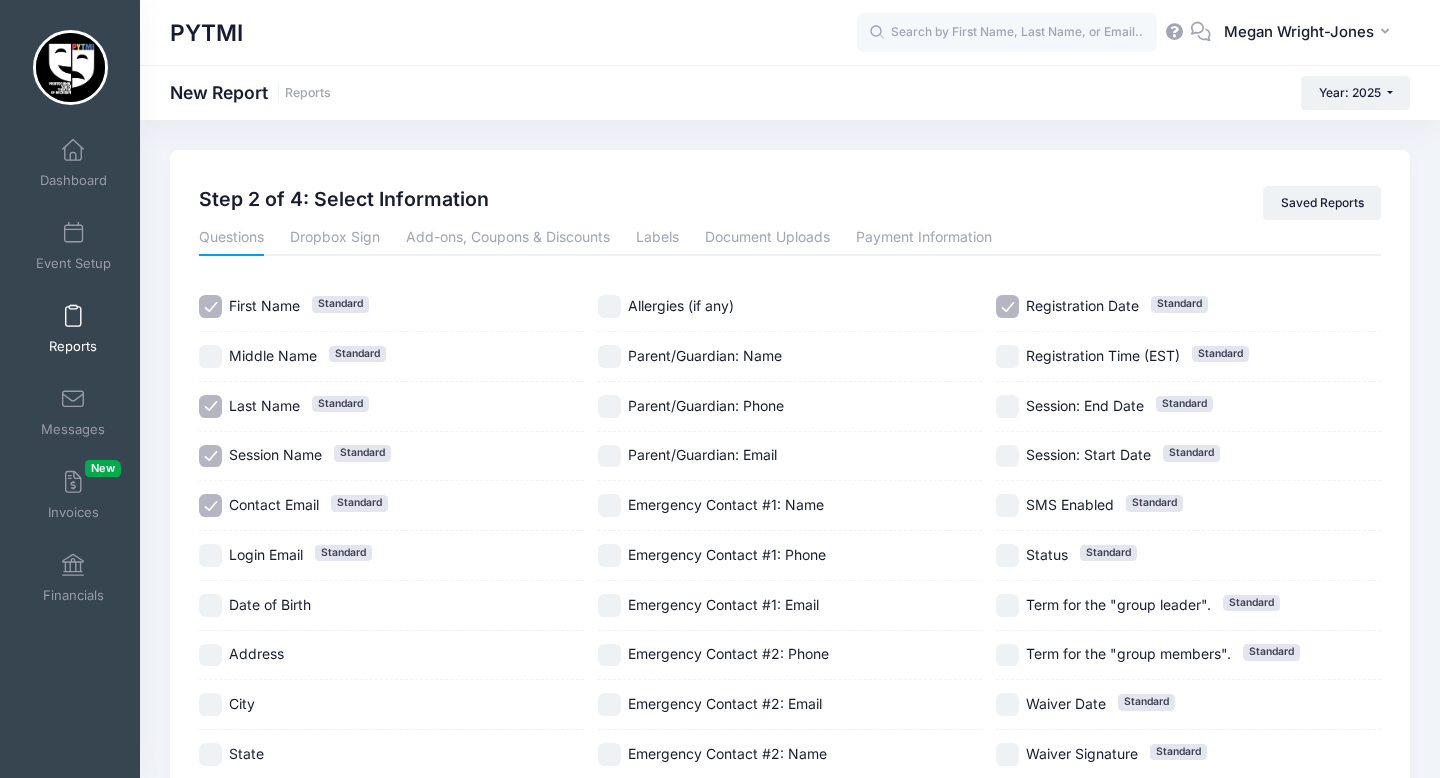click on "Date of Birth" at bounding box center [210, 605] 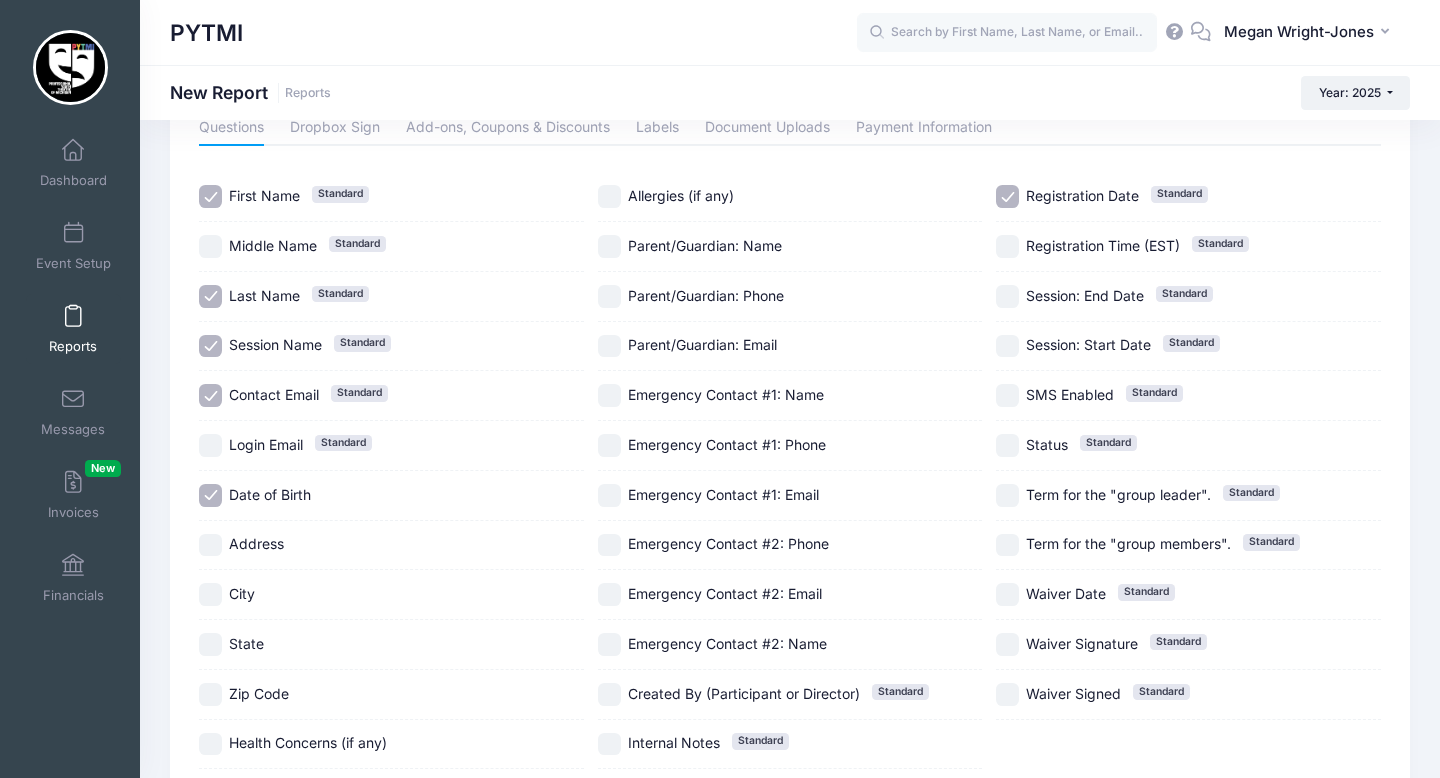scroll, scrollTop: 256, scrollLeft: 0, axis: vertical 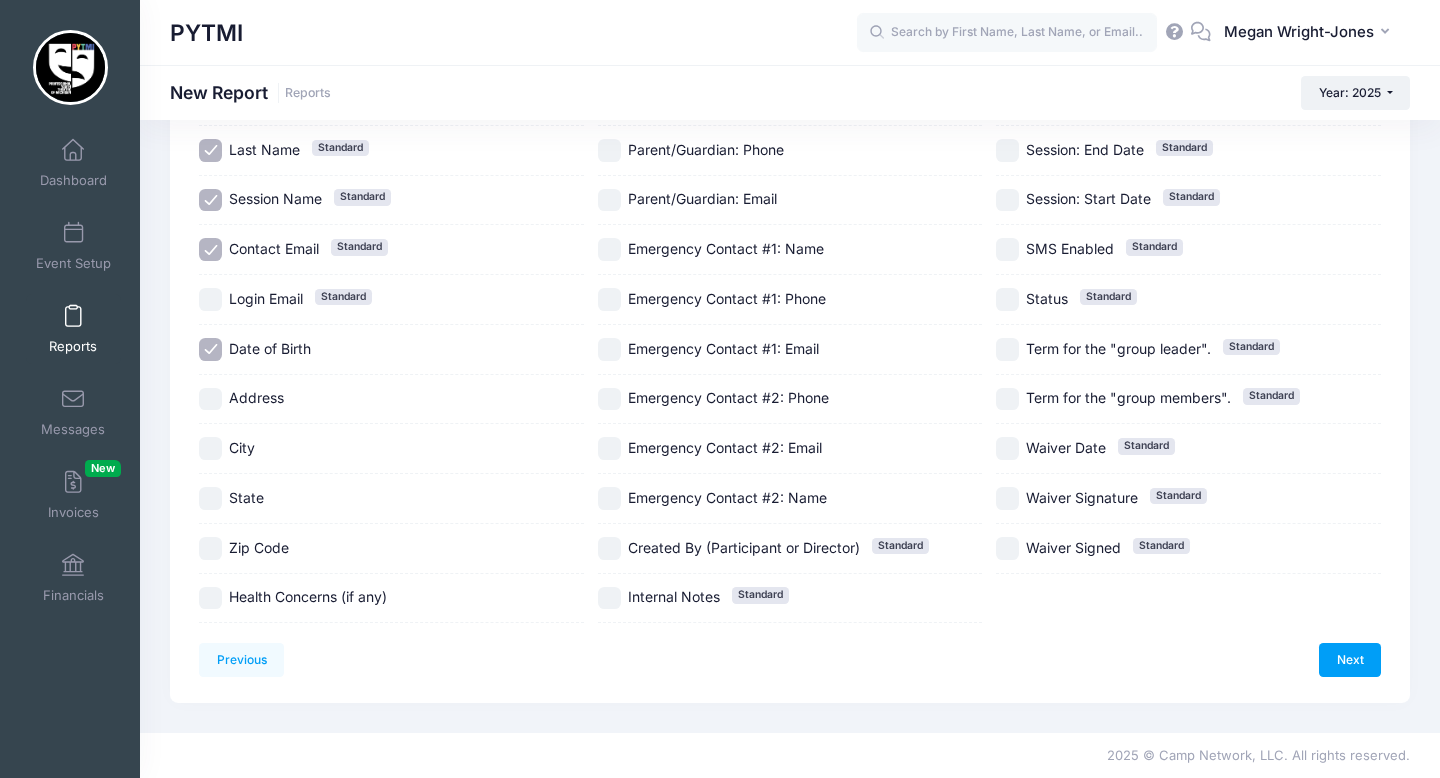 click on "Health Concerns (if any)" at bounding box center [210, 598] 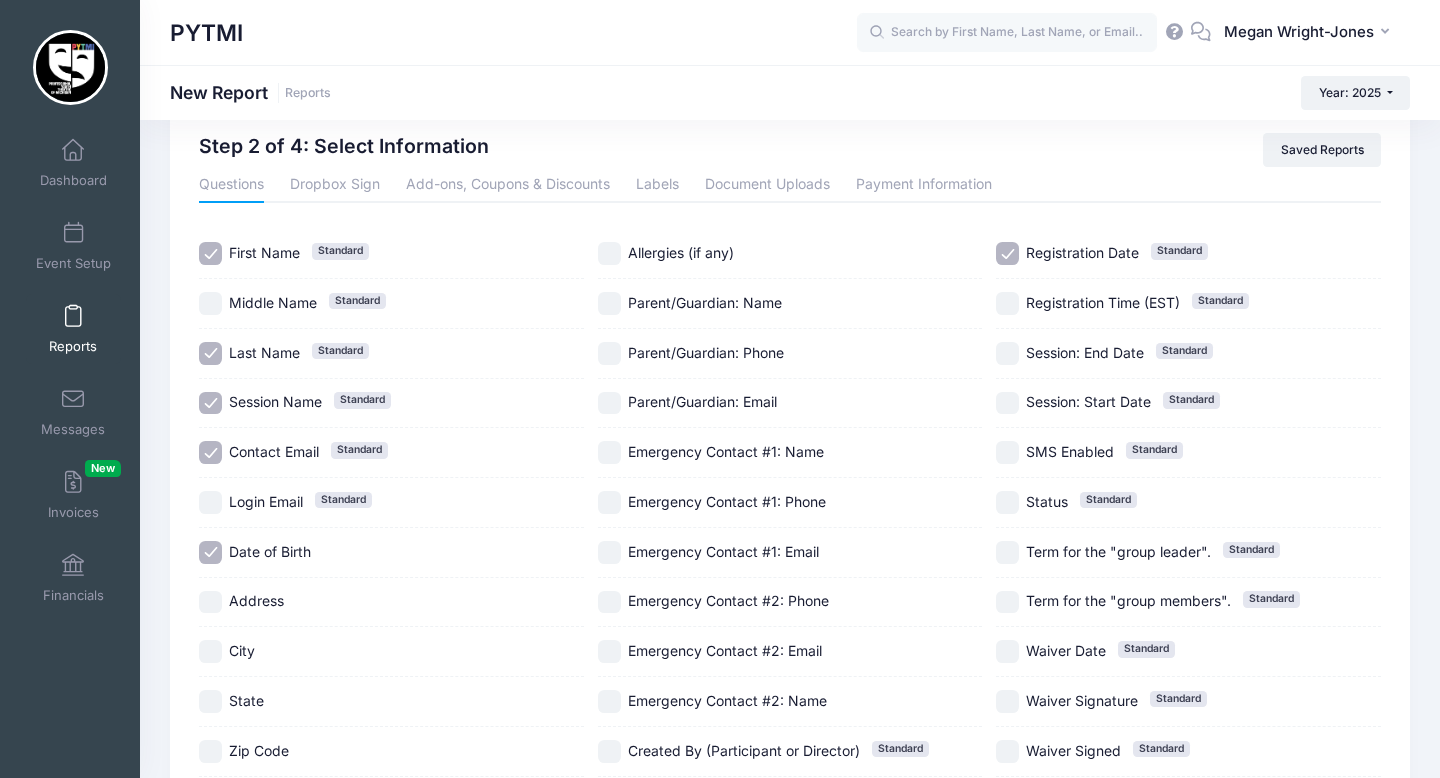 scroll, scrollTop: 0, scrollLeft: 0, axis: both 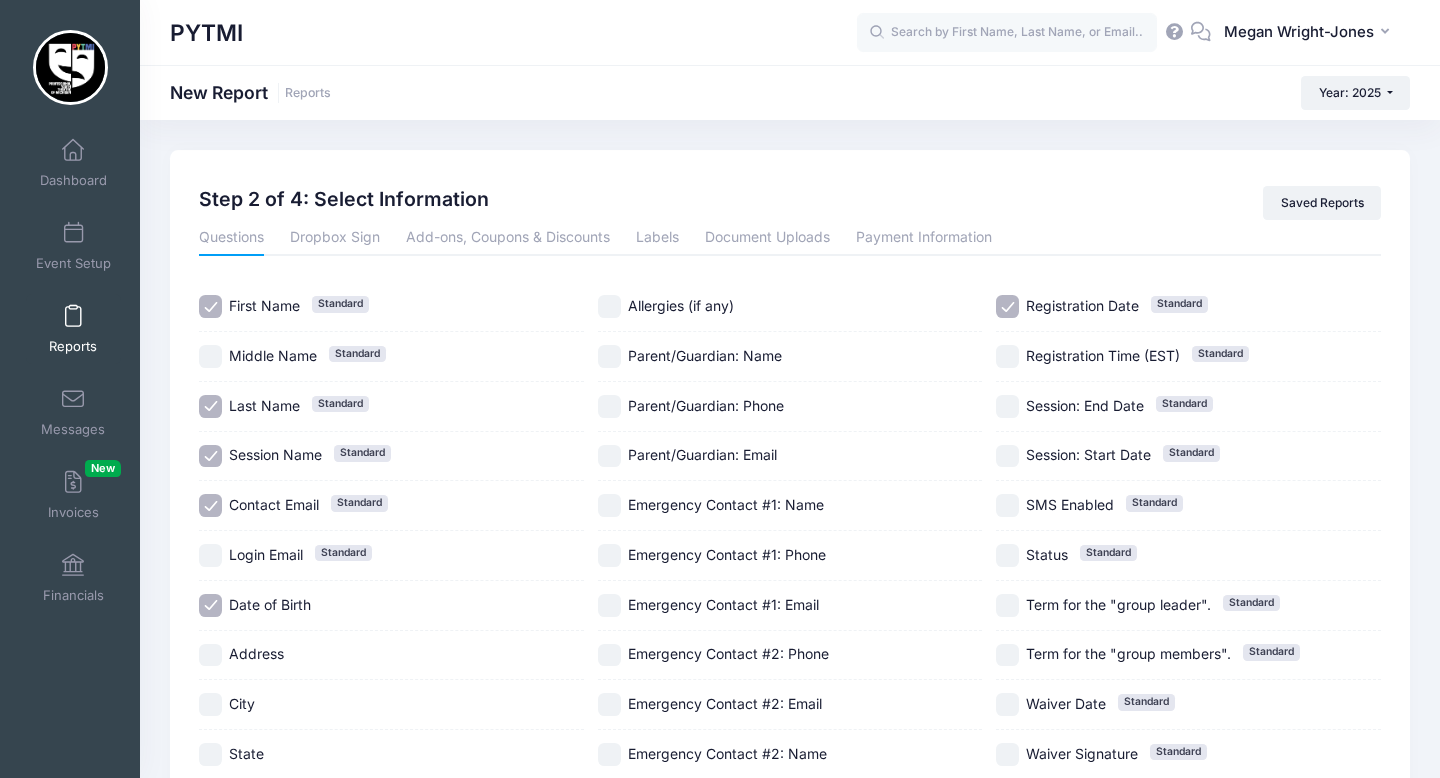 click on "Allergies (if any)" at bounding box center (790, 307) 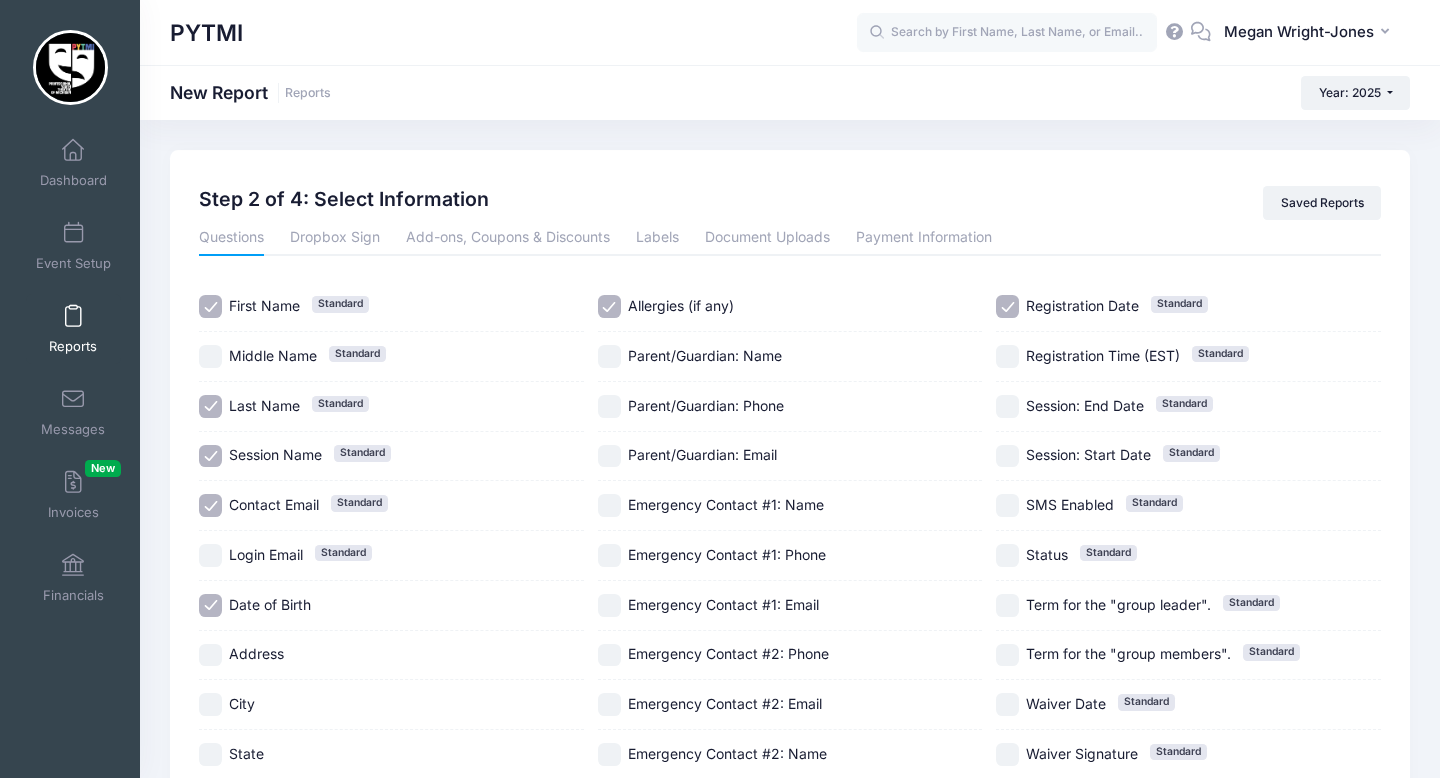 click on "Parent/Guardian: Name" at bounding box center [609, 356] 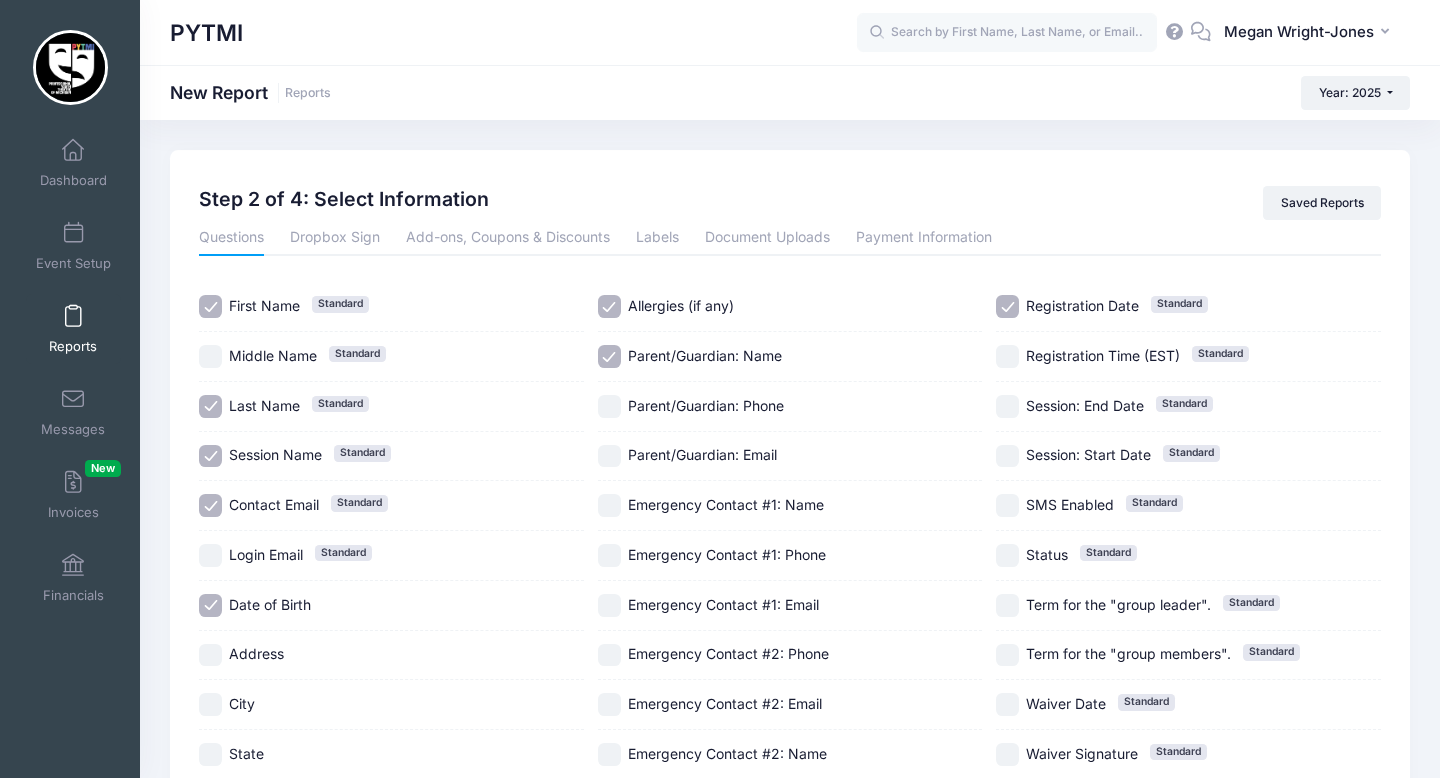 click on "Parent/Guardian: Phone" at bounding box center (609, 406) 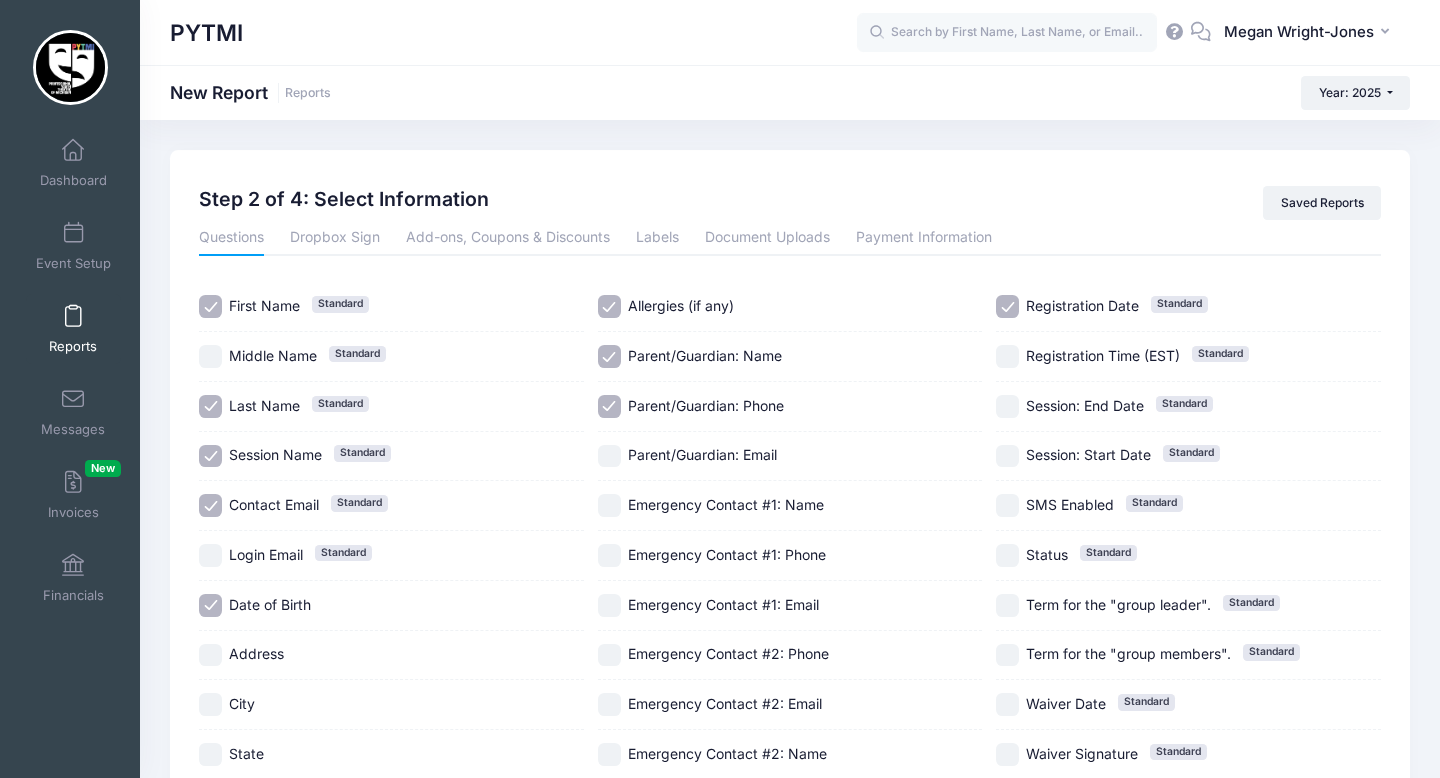 click on "Parent/Guardian: Email" at bounding box center (609, 456) 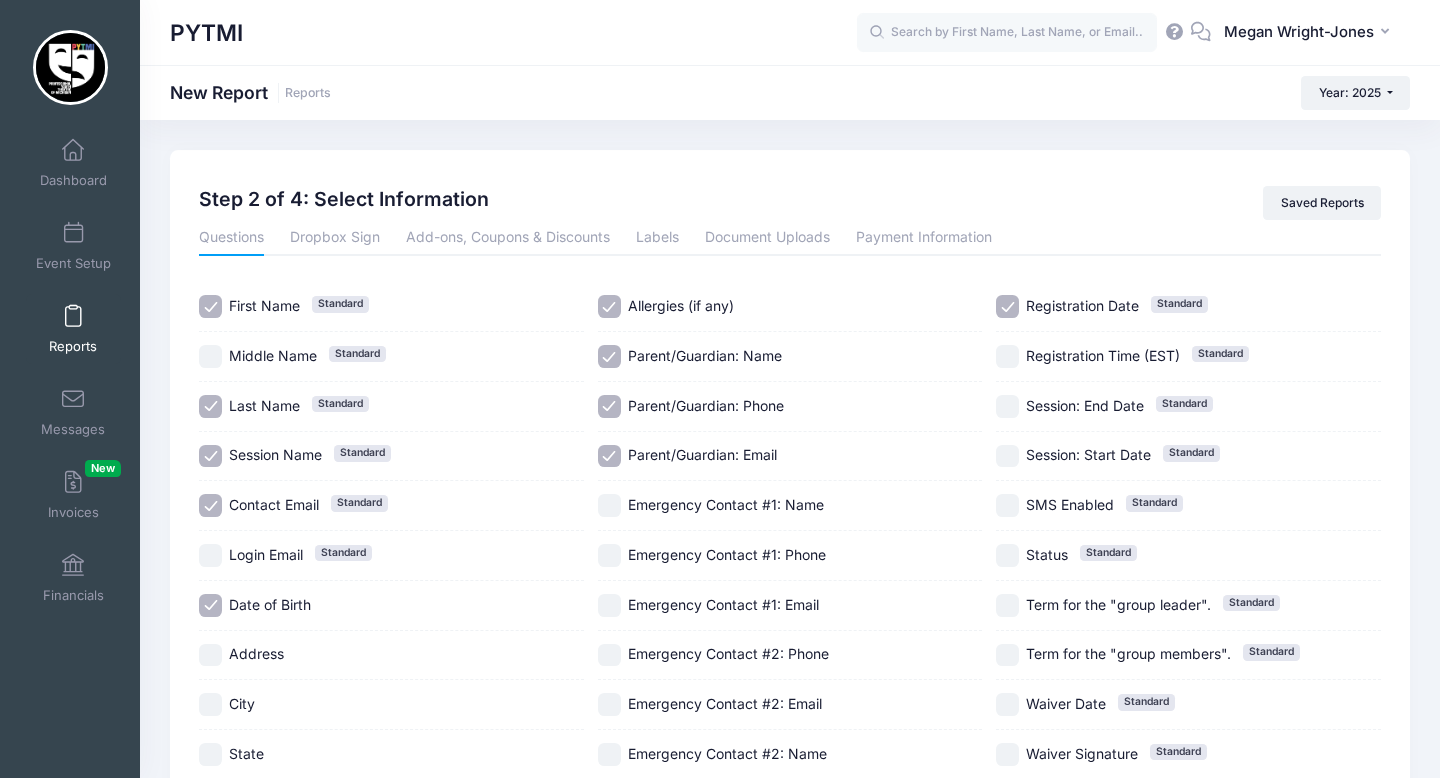 click on "Emergency Contact #1: Name" at bounding box center [609, 505] 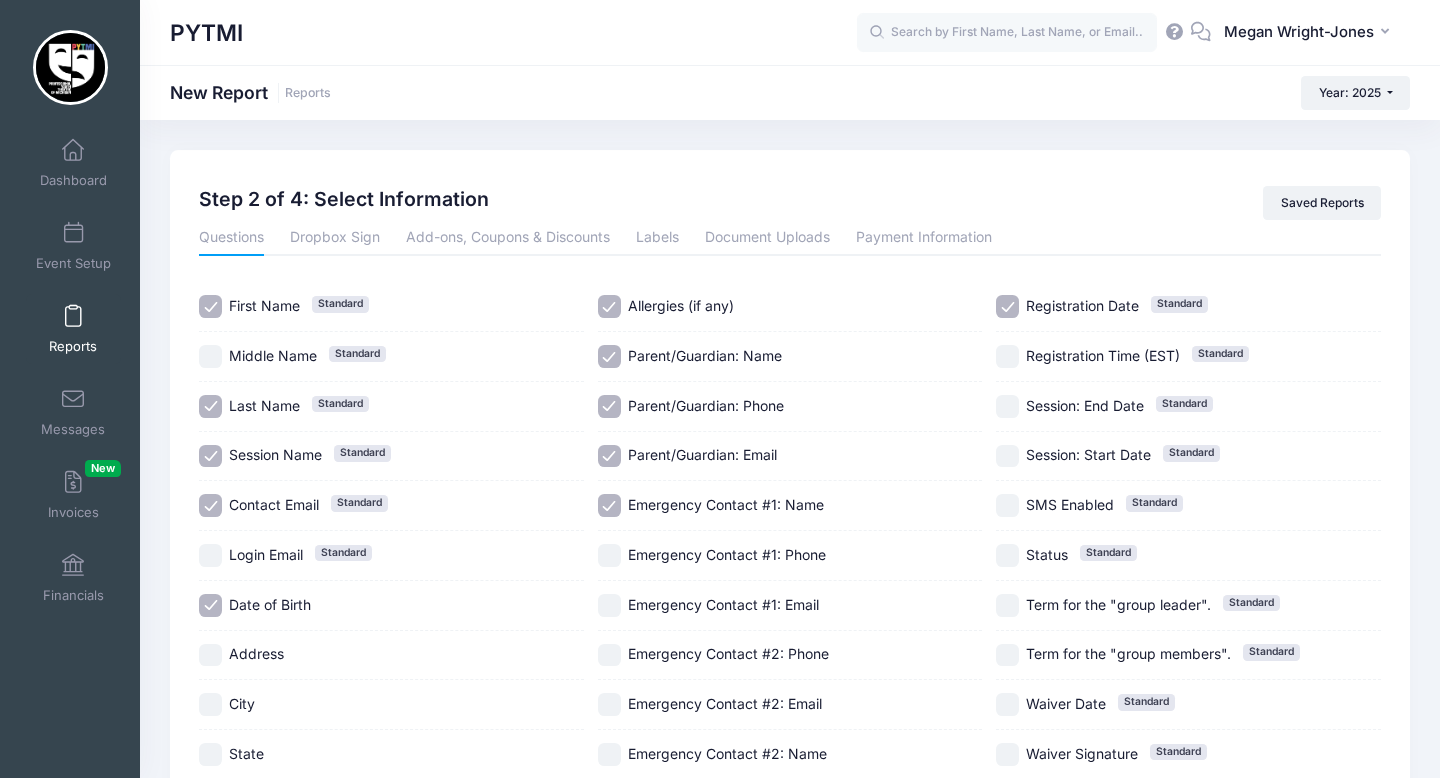 click on "Emergency Contact #1: Phone" at bounding box center [609, 555] 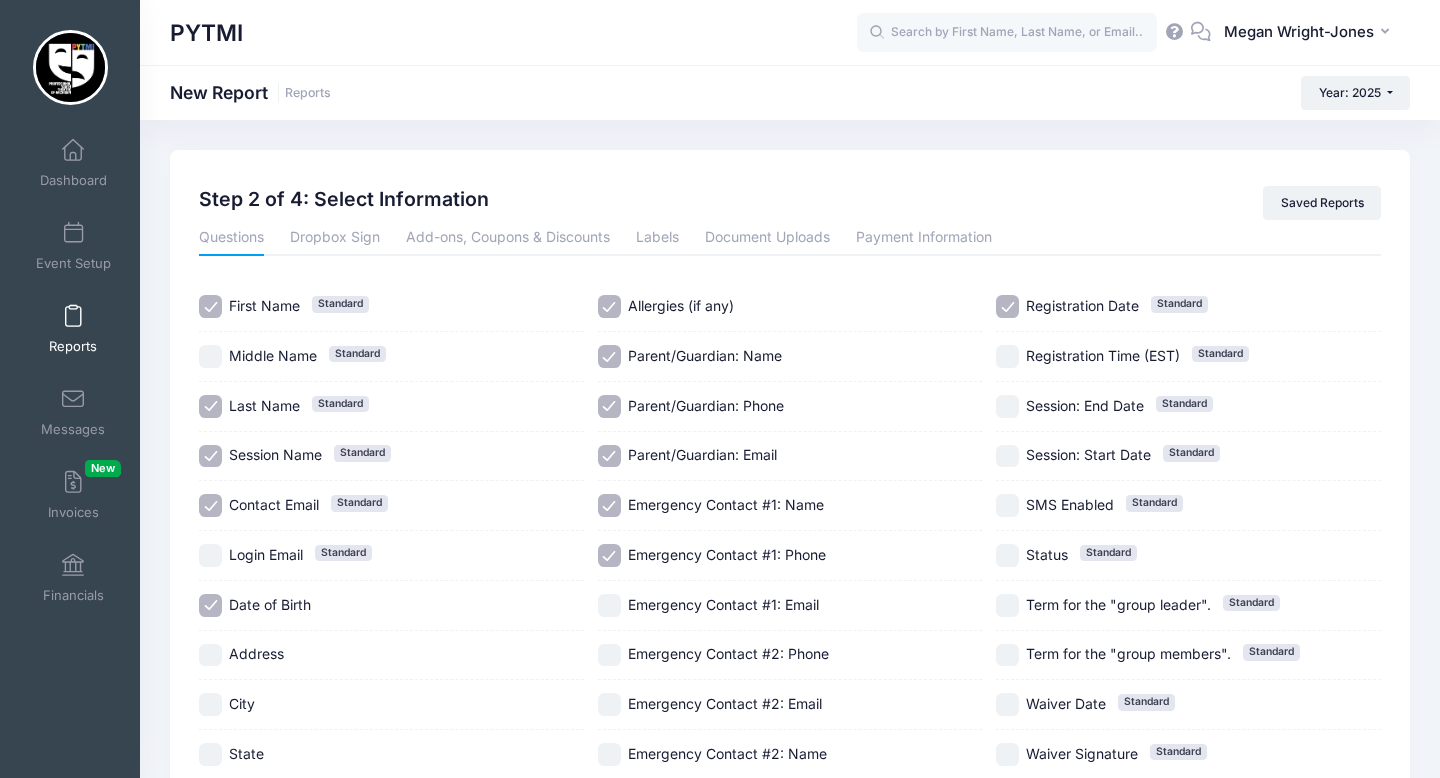 click on "Registration Date Standard" at bounding box center (1007, 306) 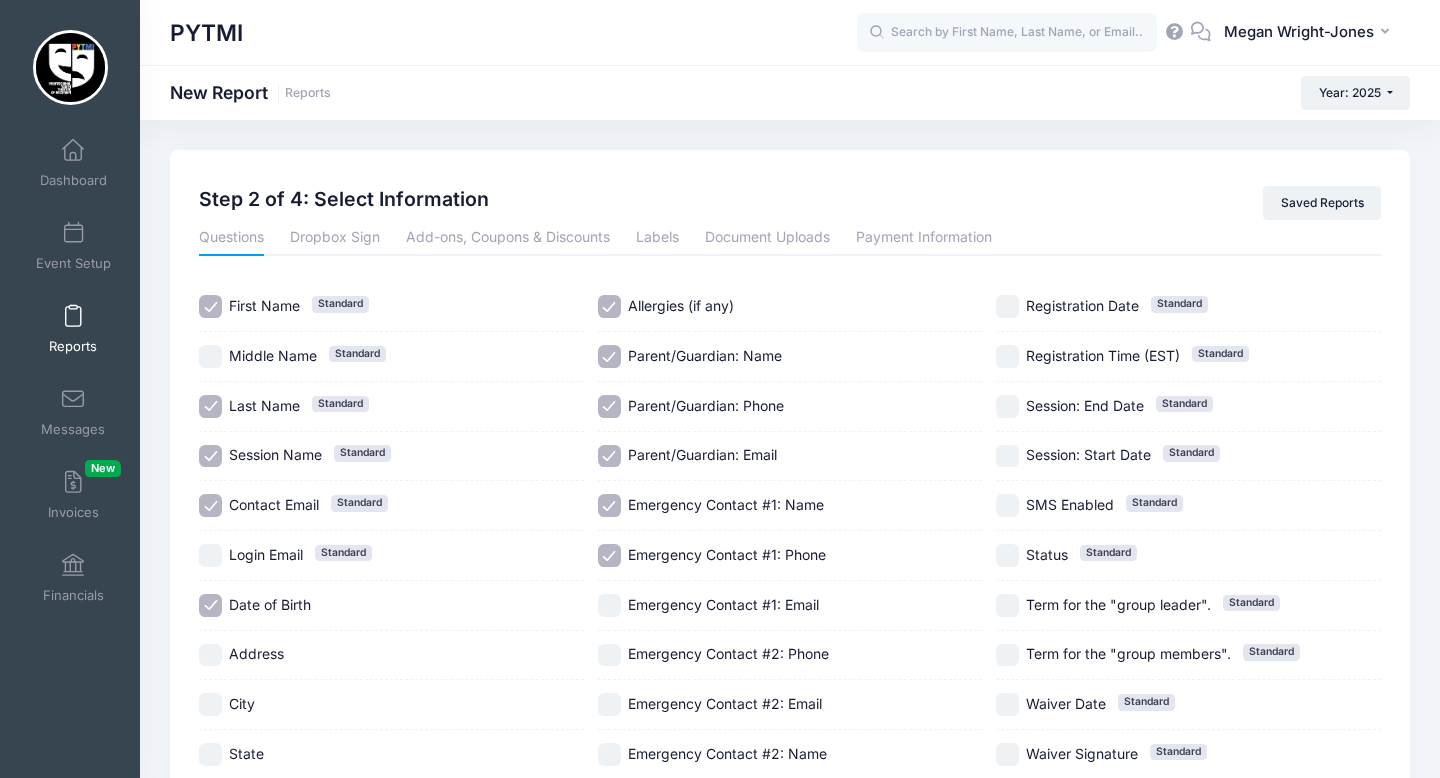 scroll, scrollTop: 256, scrollLeft: 0, axis: vertical 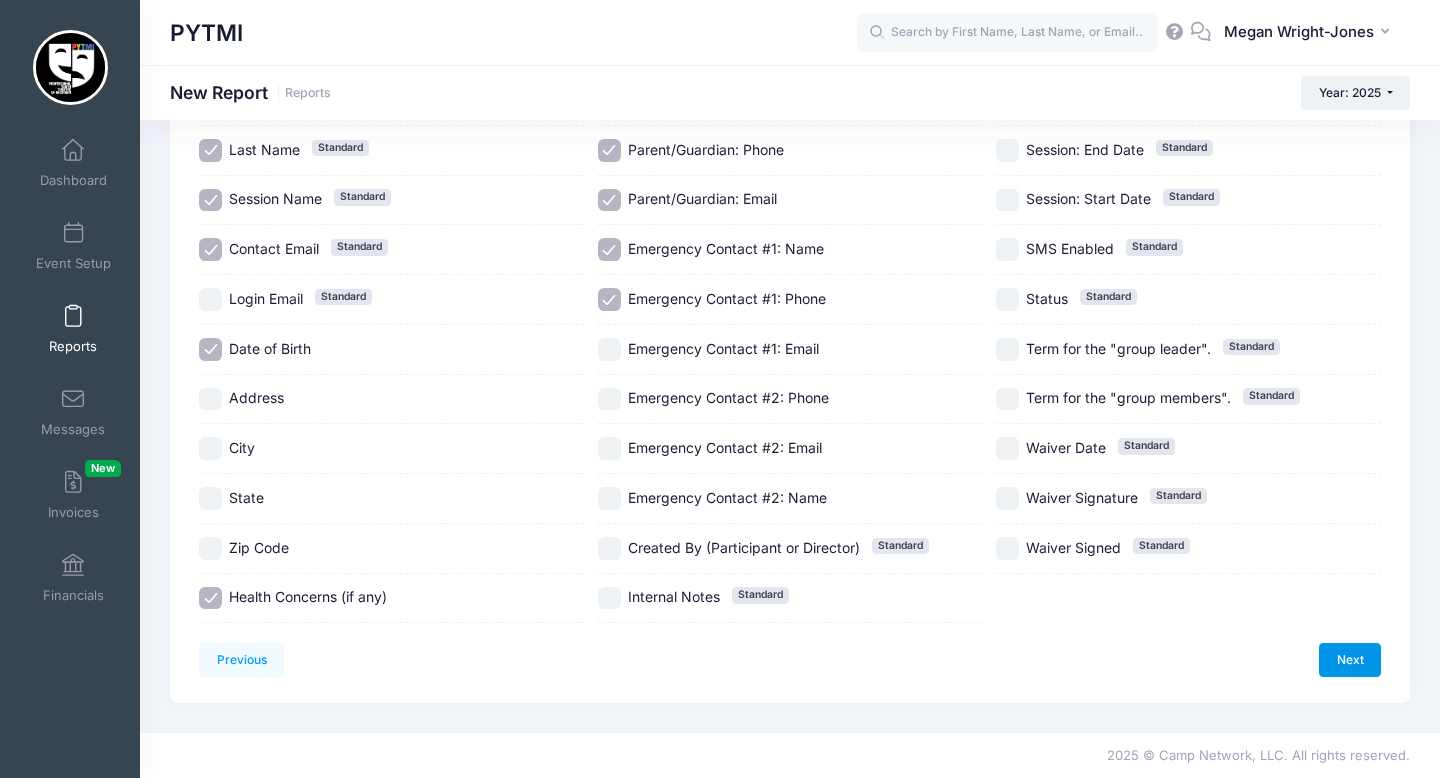 click on "Next" at bounding box center (1350, 660) 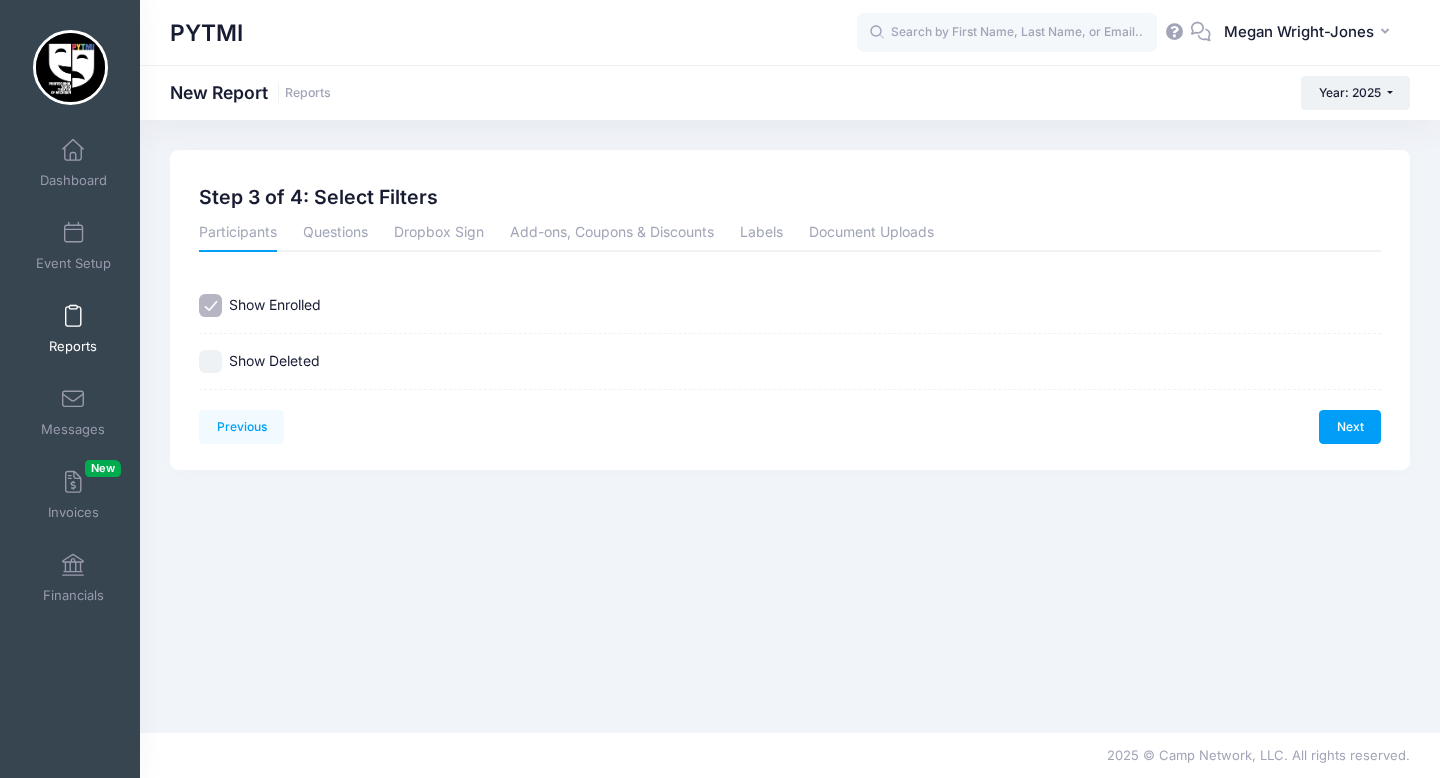 scroll, scrollTop: 0, scrollLeft: 0, axis: both 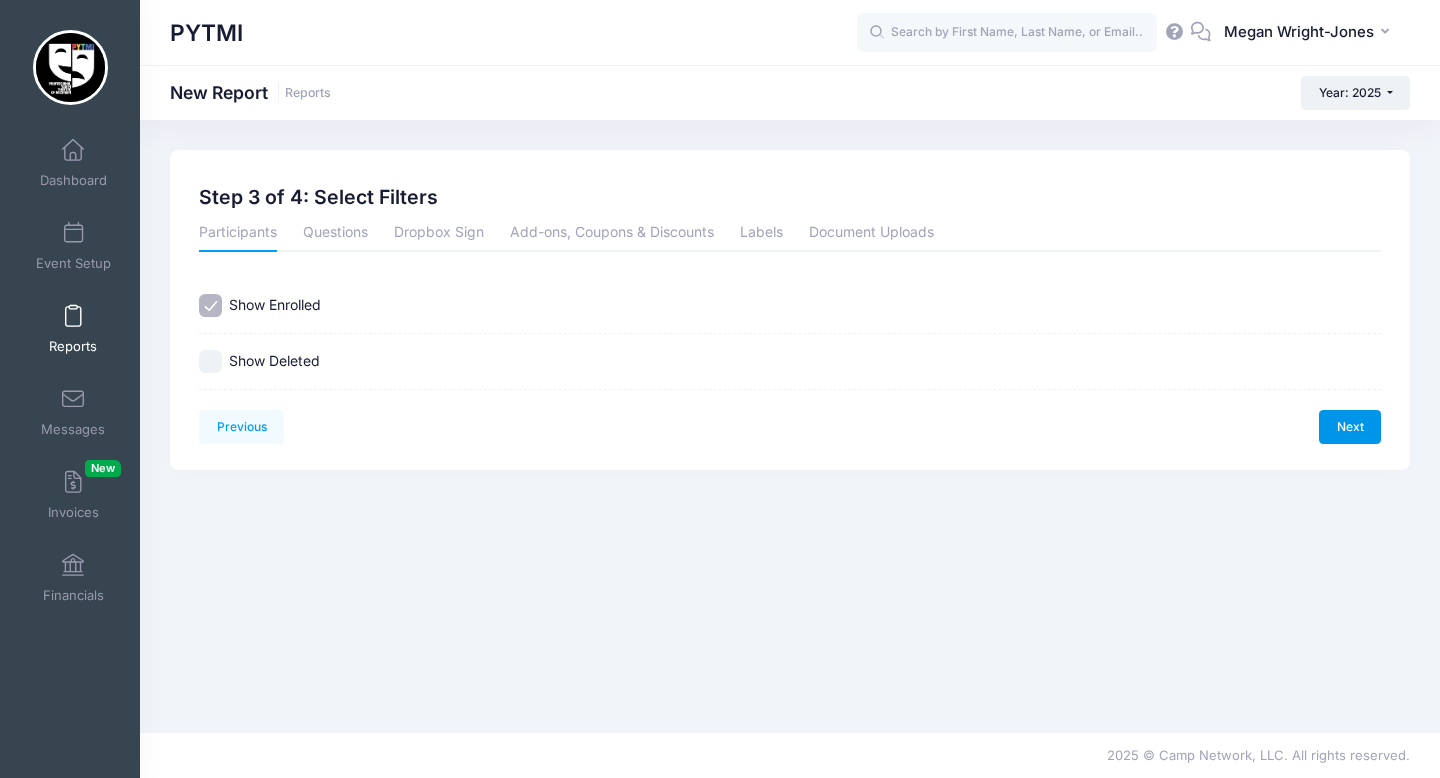 click on "Next" at bounding box center (1350, 427) 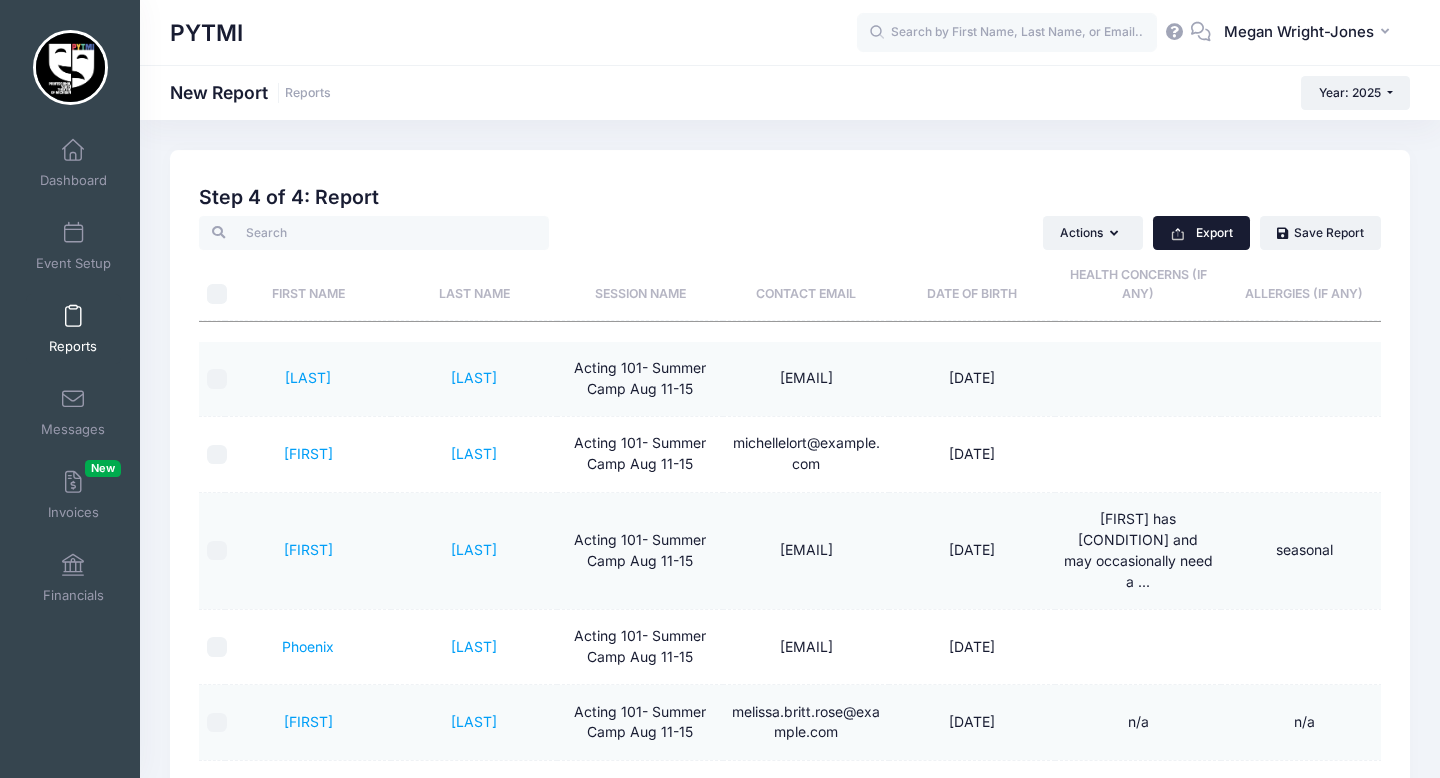 click on "Export" at bounding box center (1201, 233) 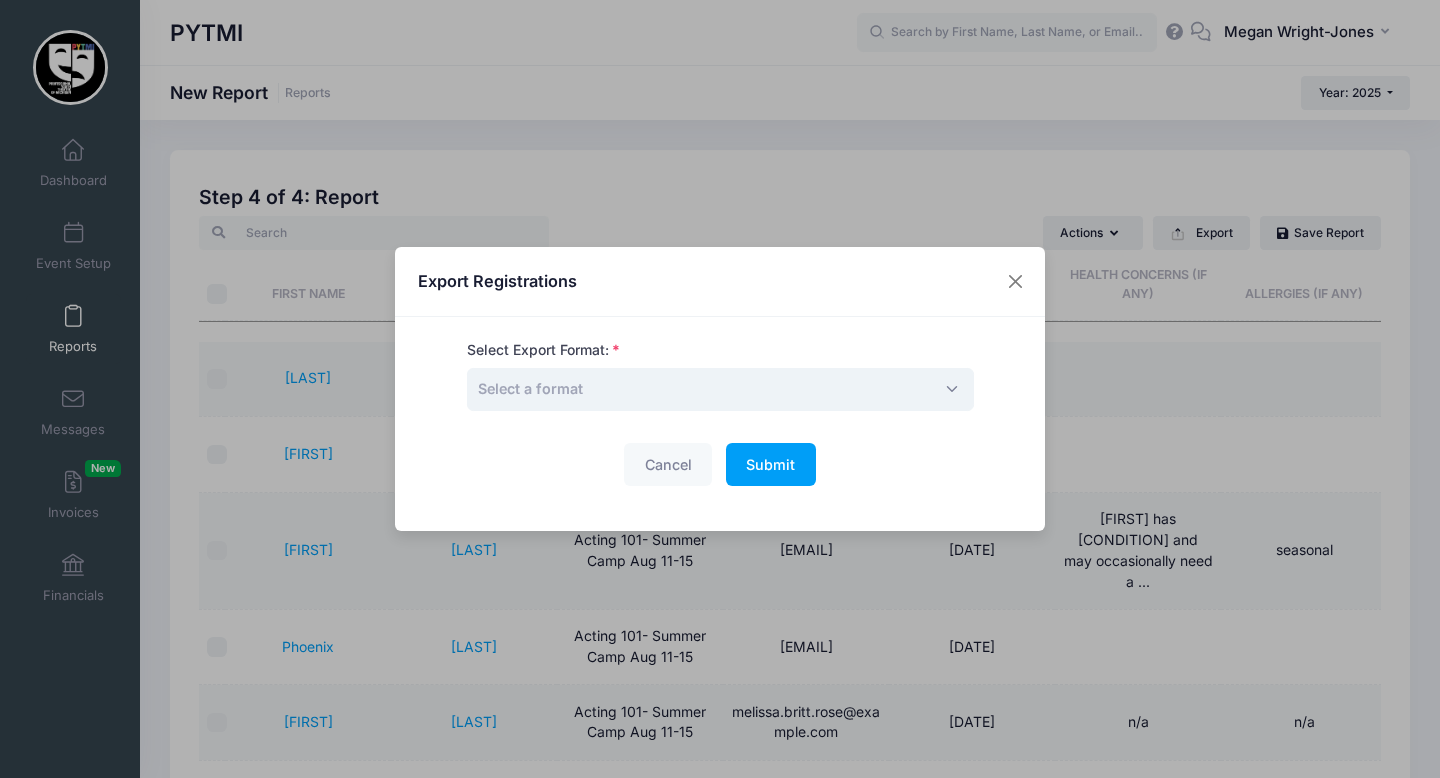 click on "Select a format" at bounding box center [720, 389] 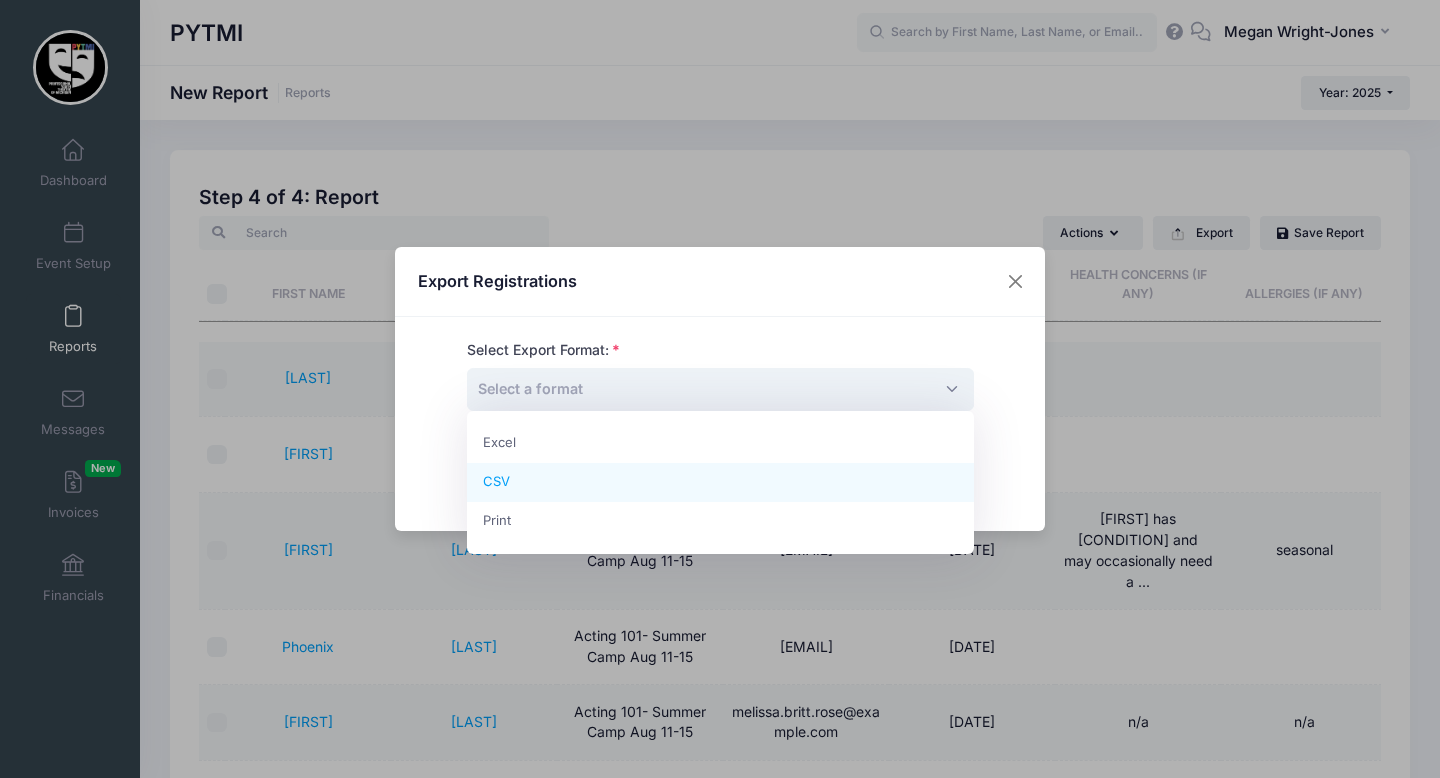 select on "csv" 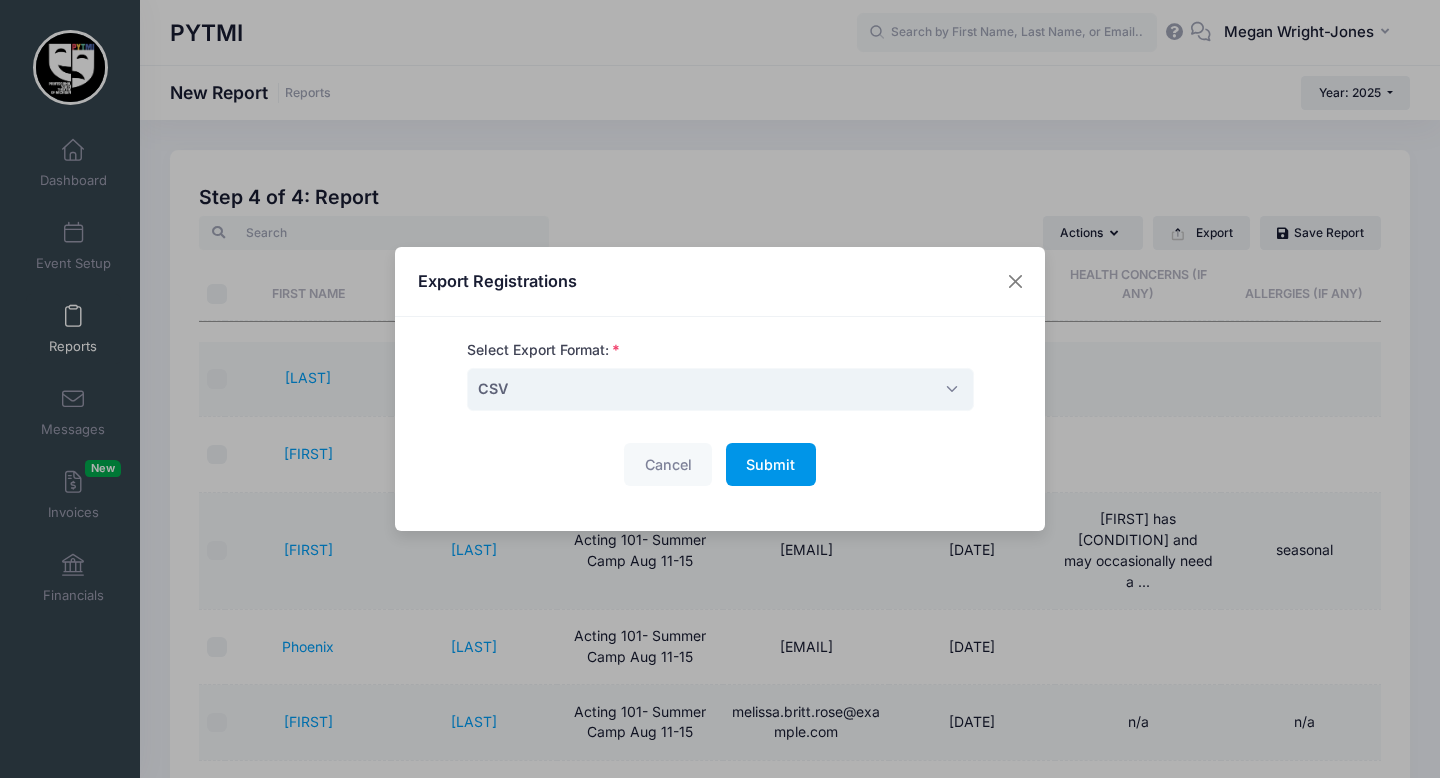 click on "Submit
Please wait..." at bounding box center (771, 464) 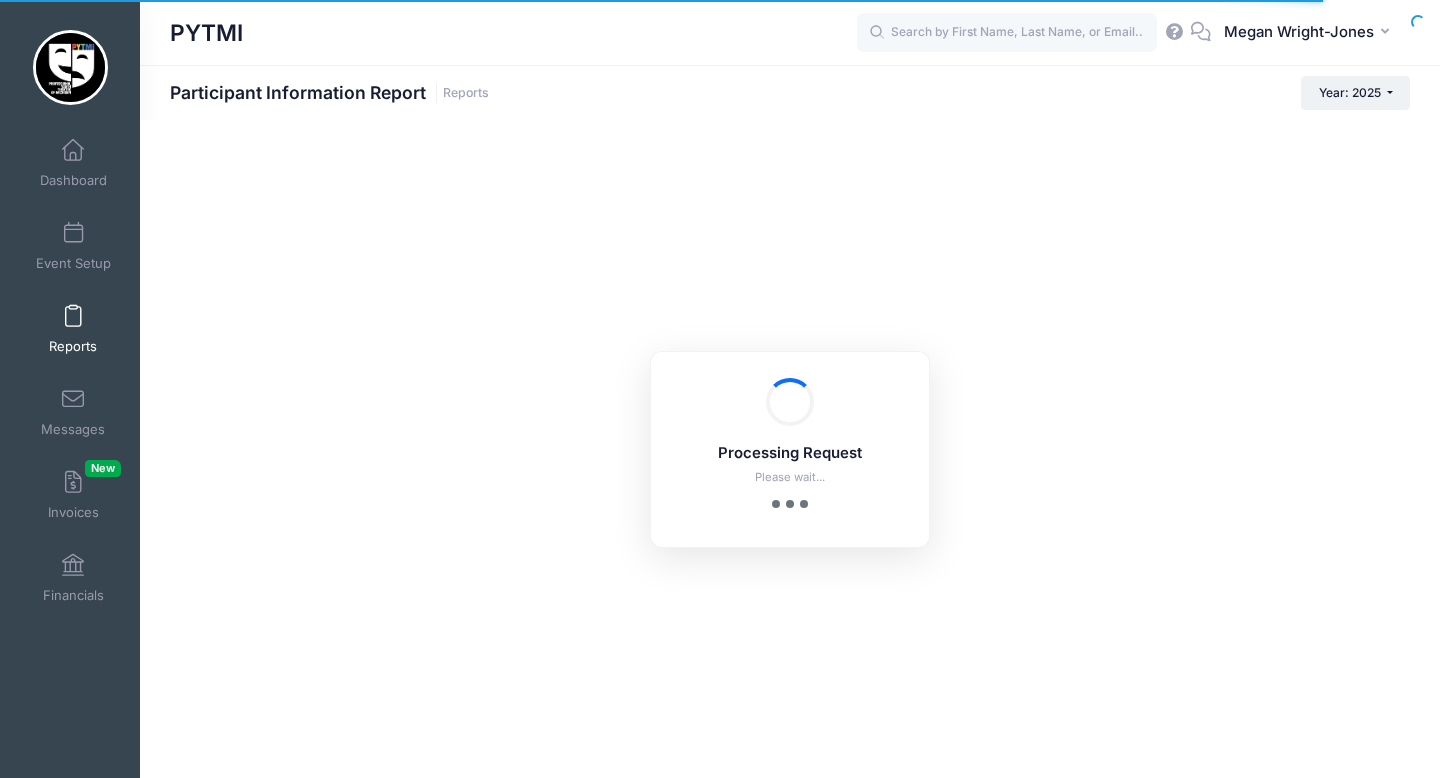 scroll, scrollTop: 0, scrollLeft: 0, axis: both 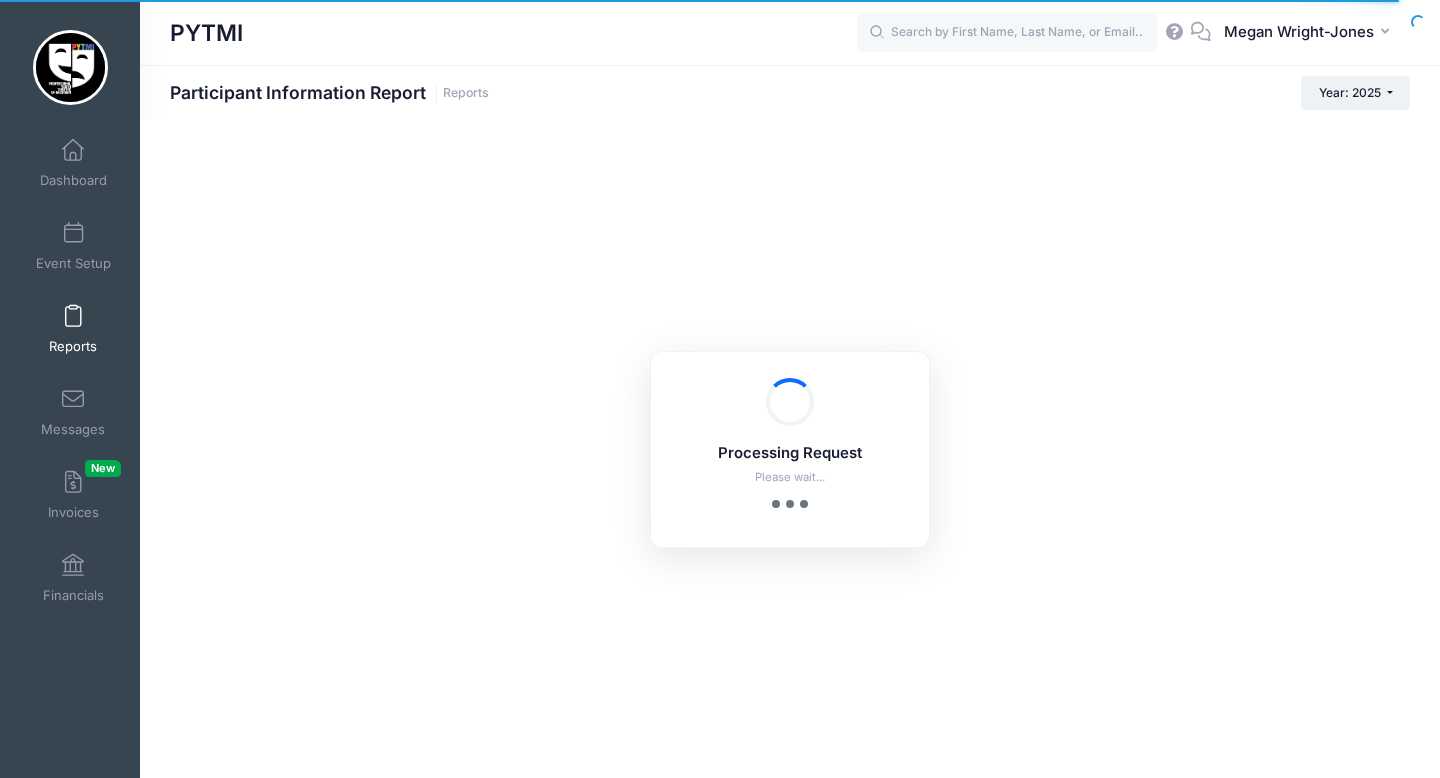 checkbox on "true" 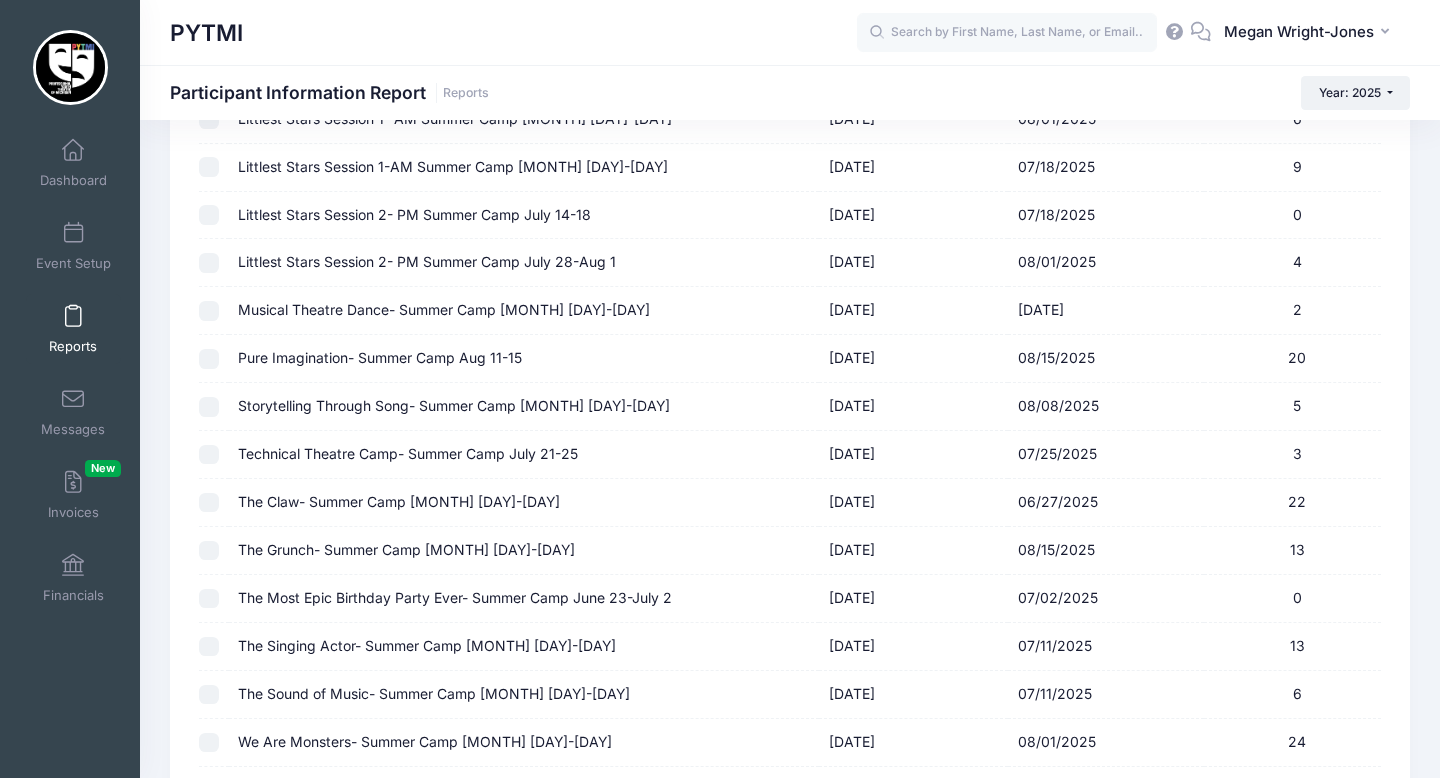 scroll, scrollTop: 1420, scrollLeft: 0, axis: vertical 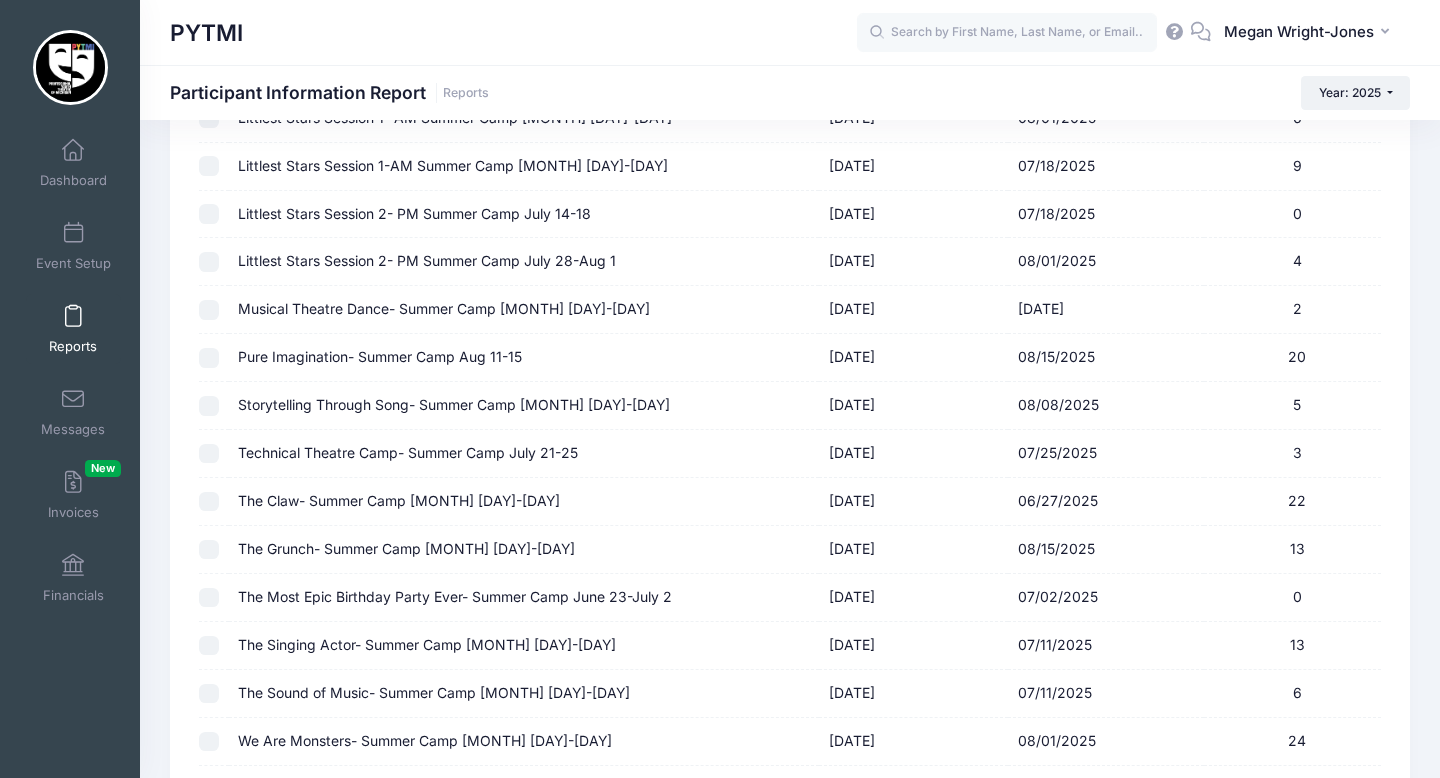 click at bounding box center (209, 550) 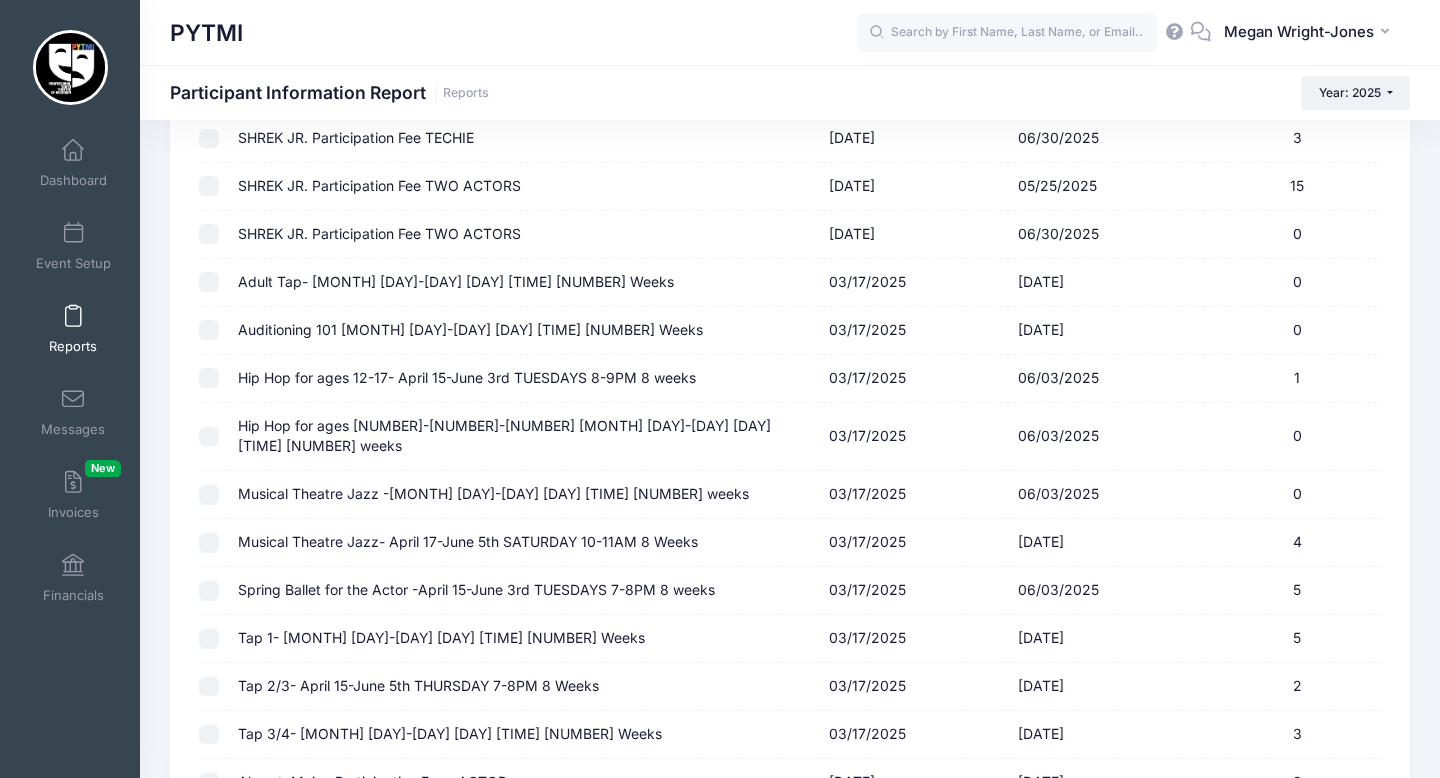 scroll, scrollTop: 2952, scrollLeft: 0, axis: vertical 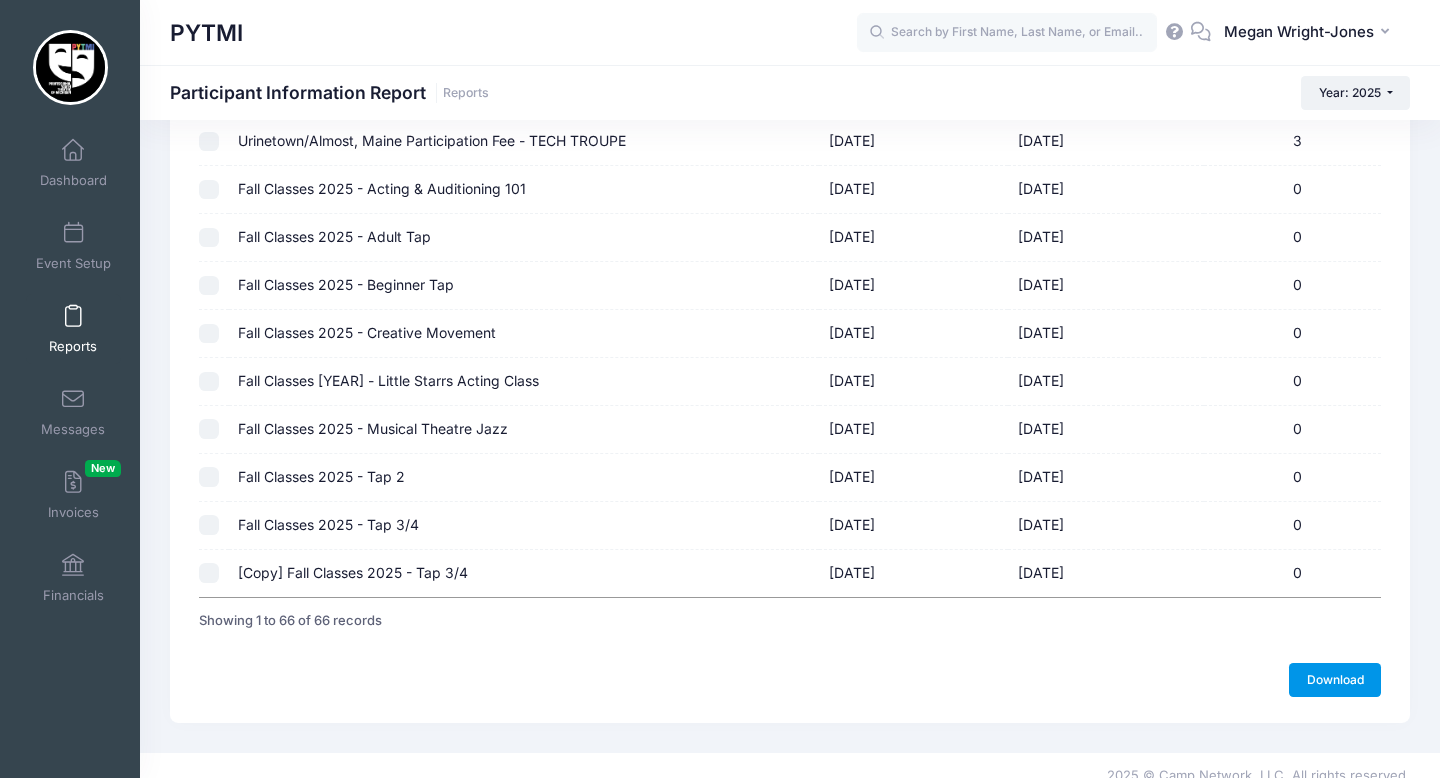 click on "Download" at bounding box center [1335, 680] 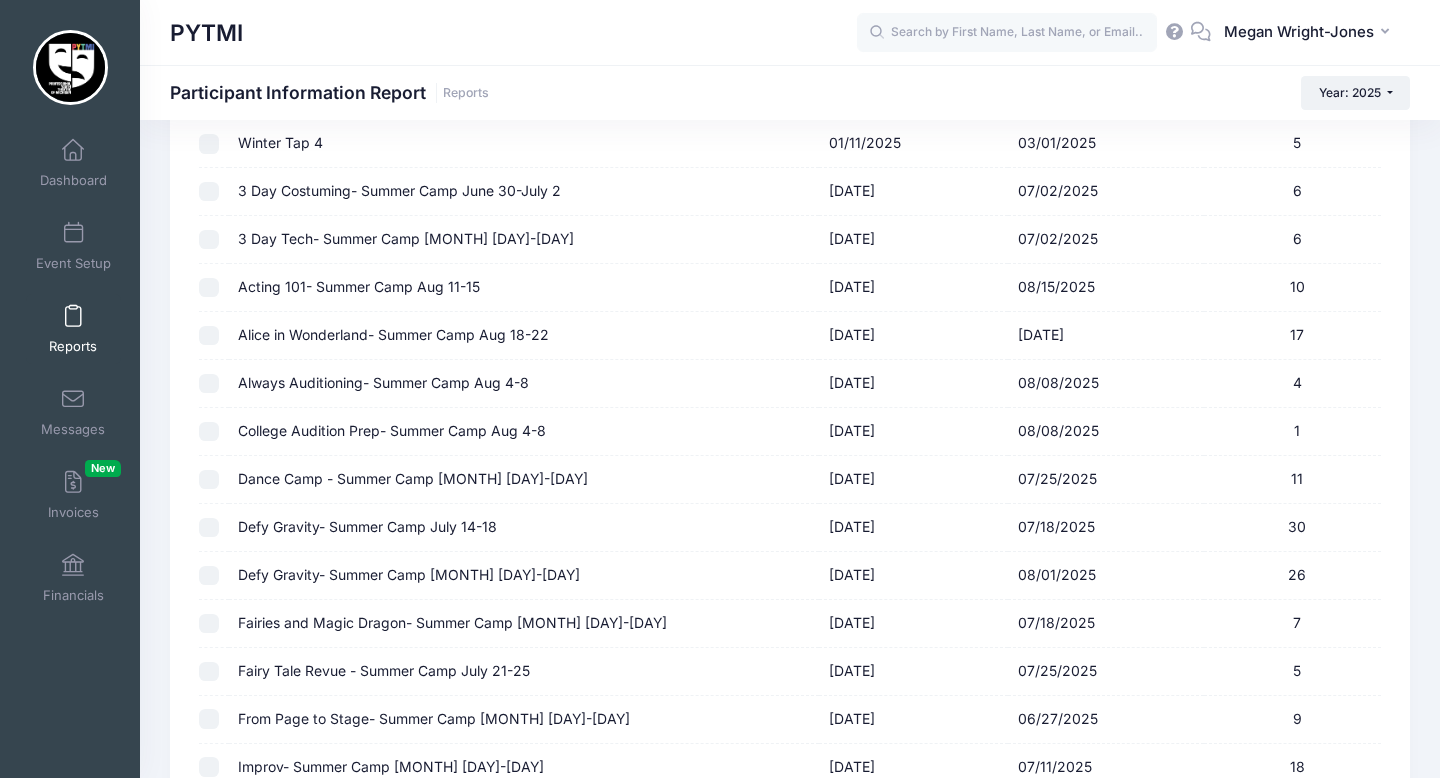 scroll, scrollTop: 678, scrollLeft: 0, axis: vertical 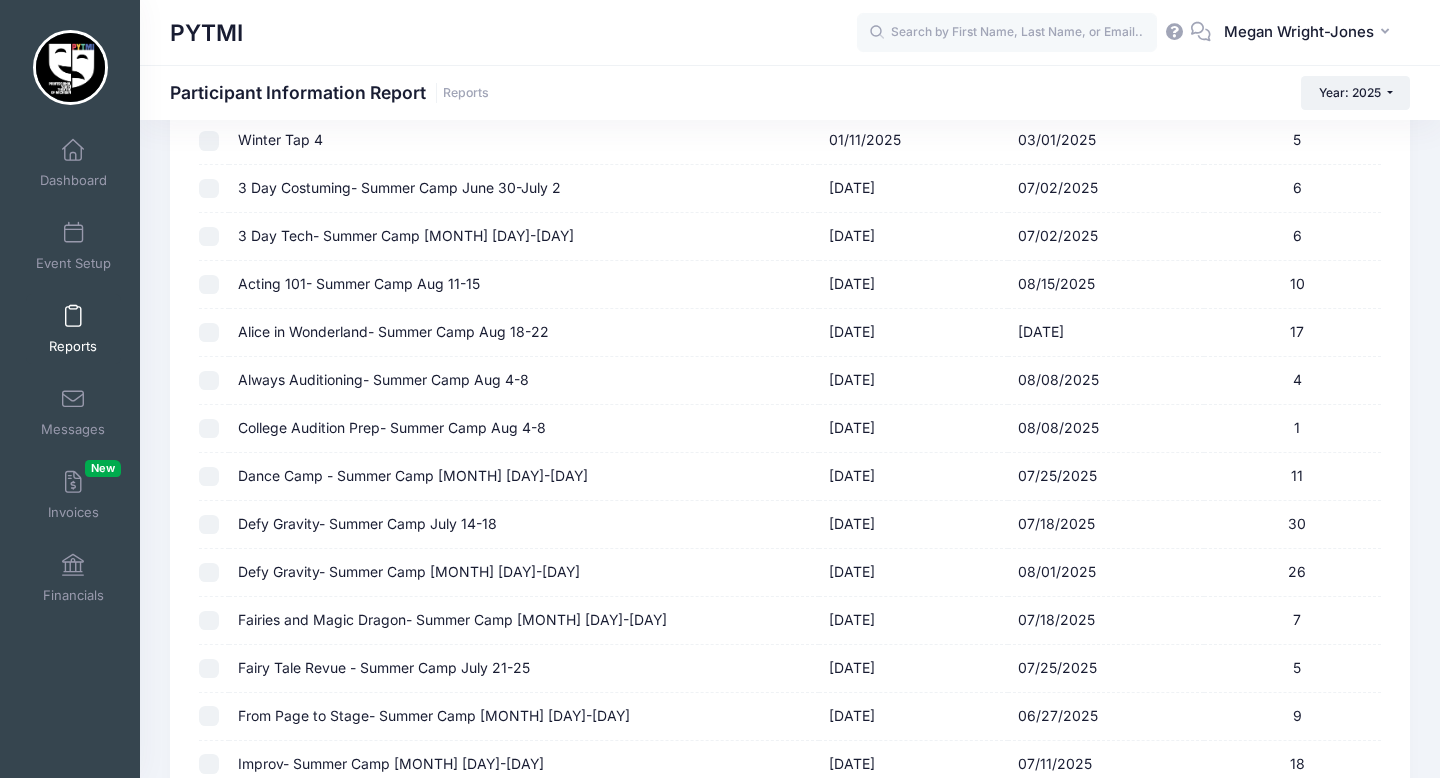 click at bounding box center [209, 285] 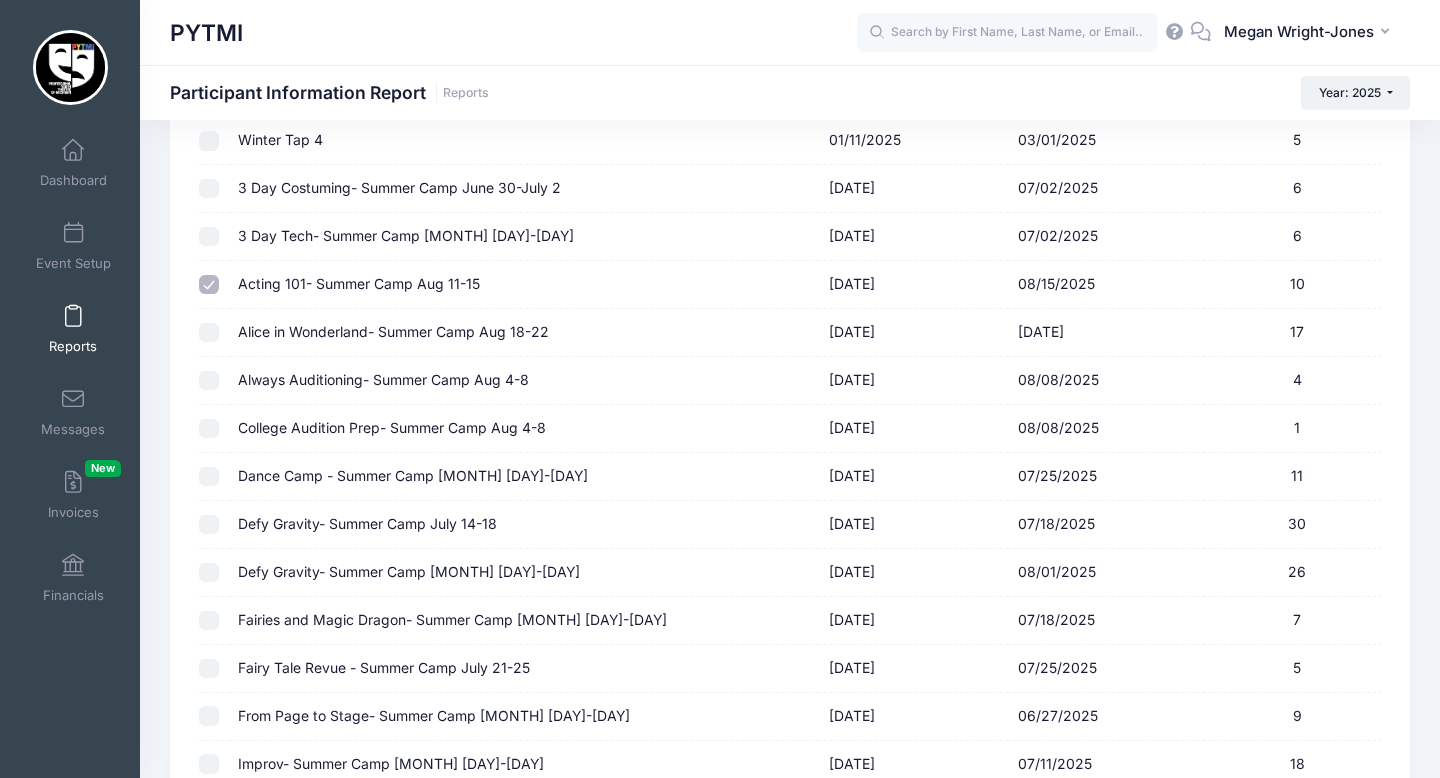 checkbox on "false" 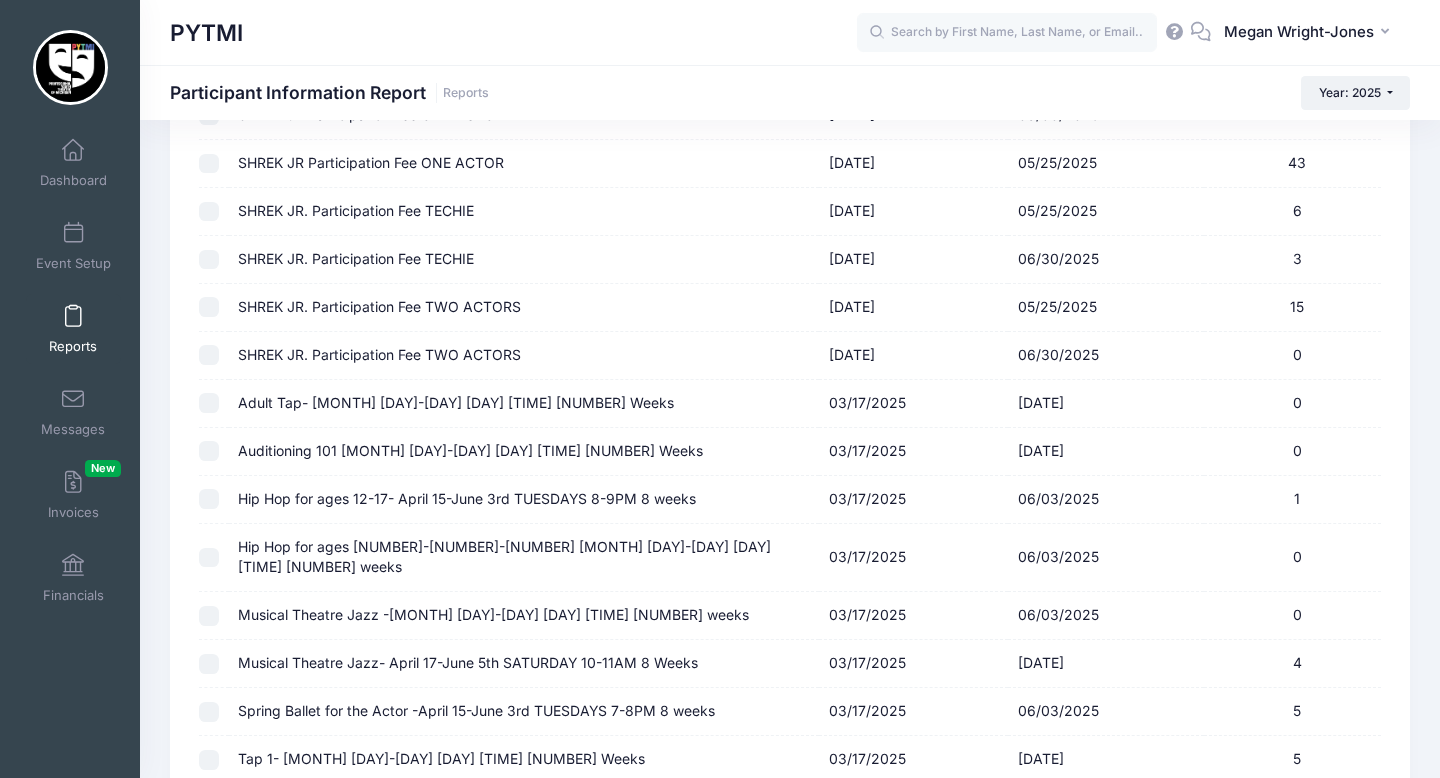 scroll, scrollTop: 2952, scrollLeft: 0, axis: vertical 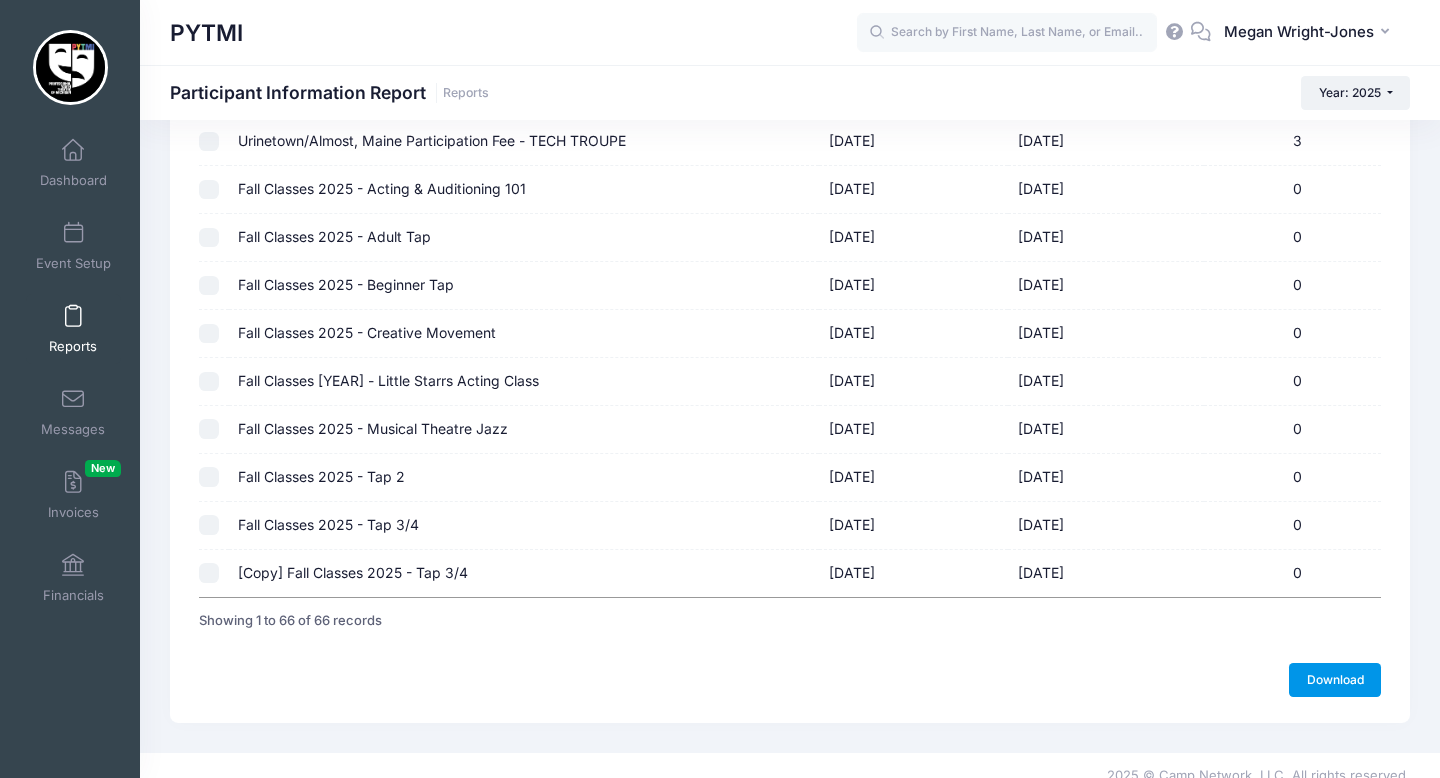 click on "Download" at bounding box center [1335, 680] 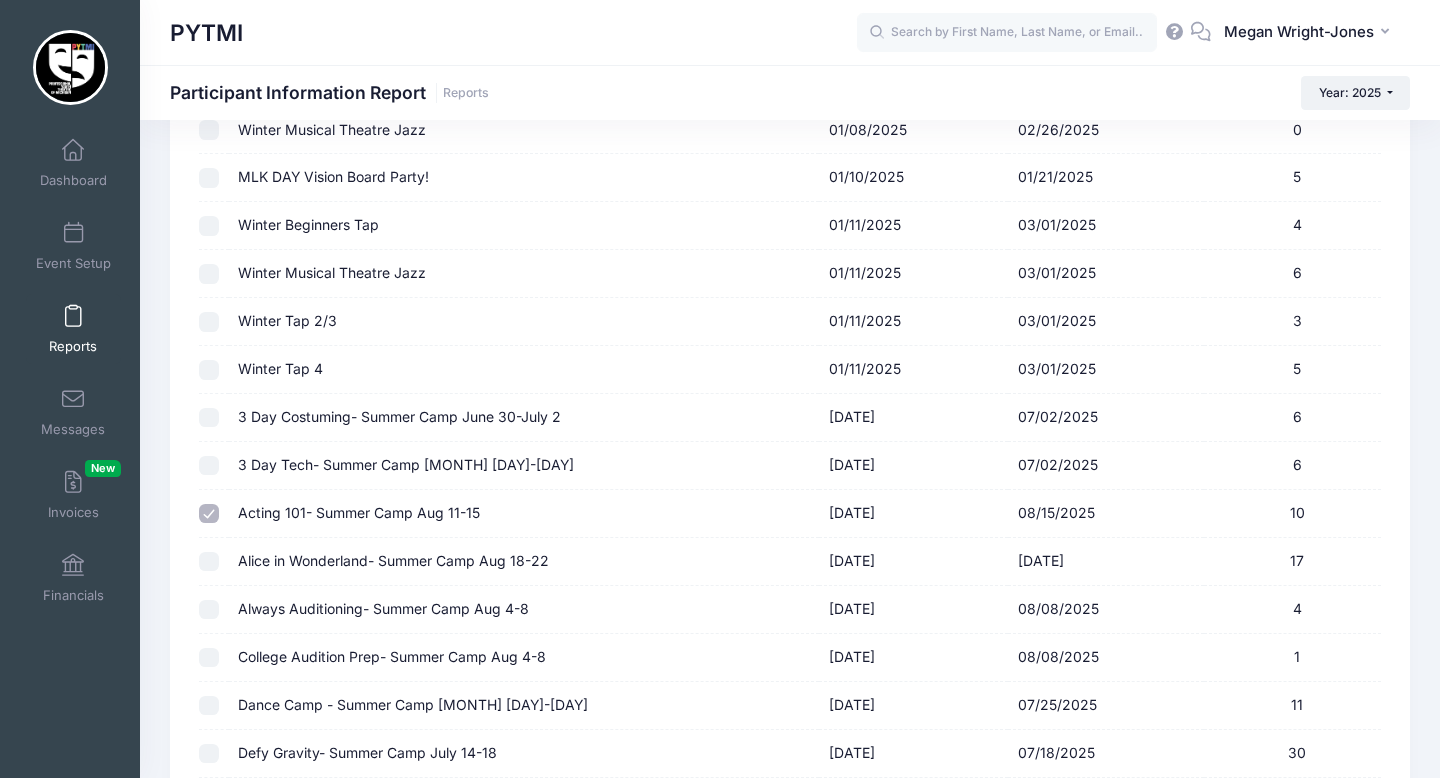 scroll, scrollTop: 697, scrollLeft: 0, axis: vertical 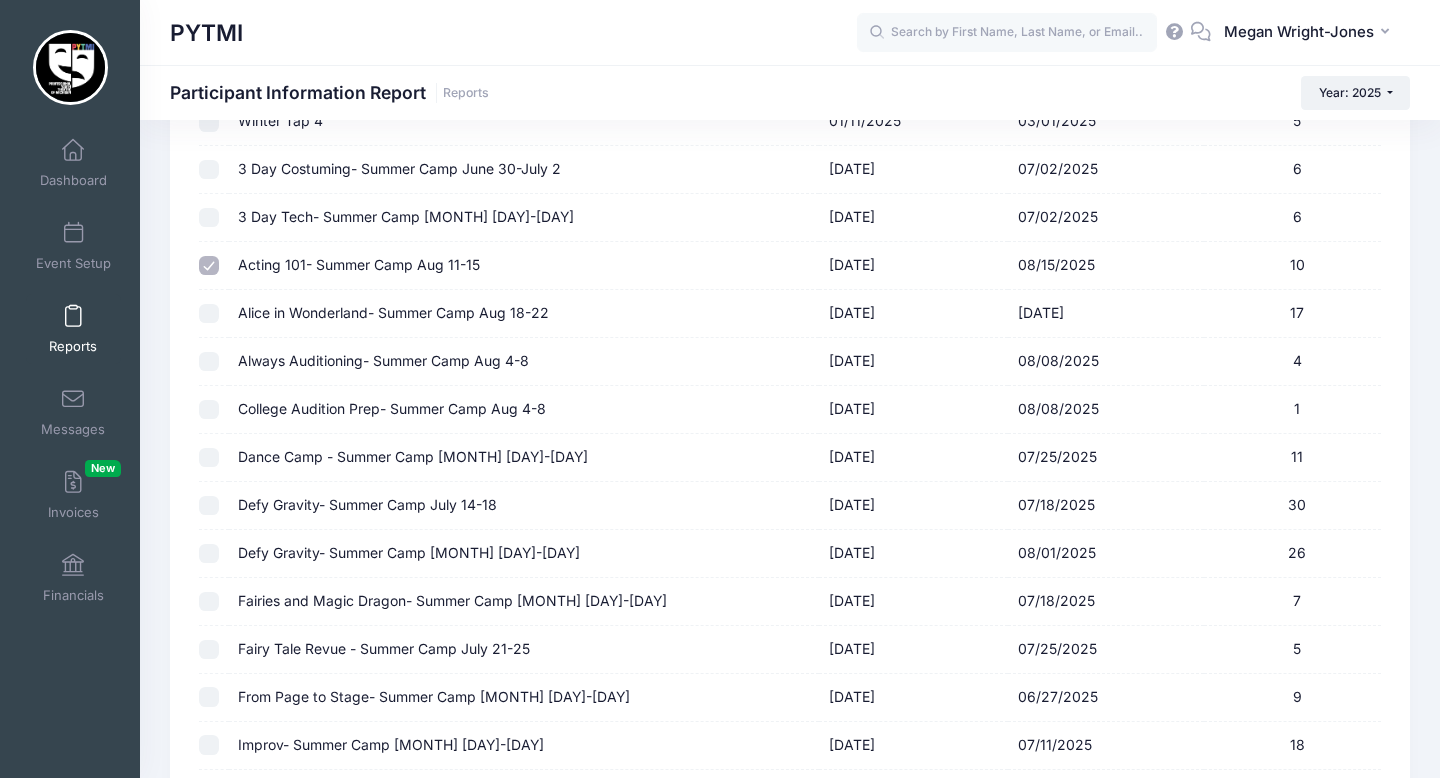 click at bounding box center (213, 266) 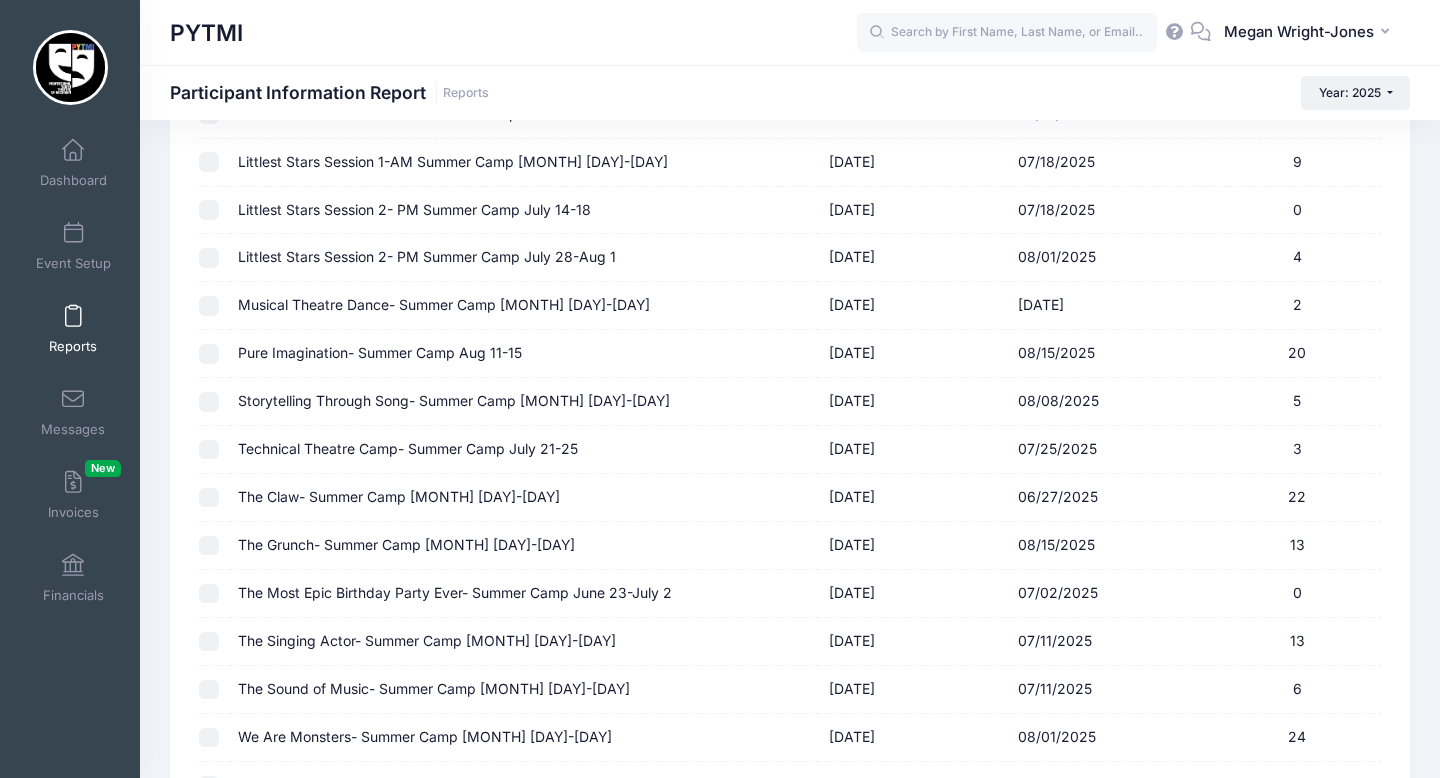 scroll, scrollTop: 1419, scrollLeft: 0, axis: vertical 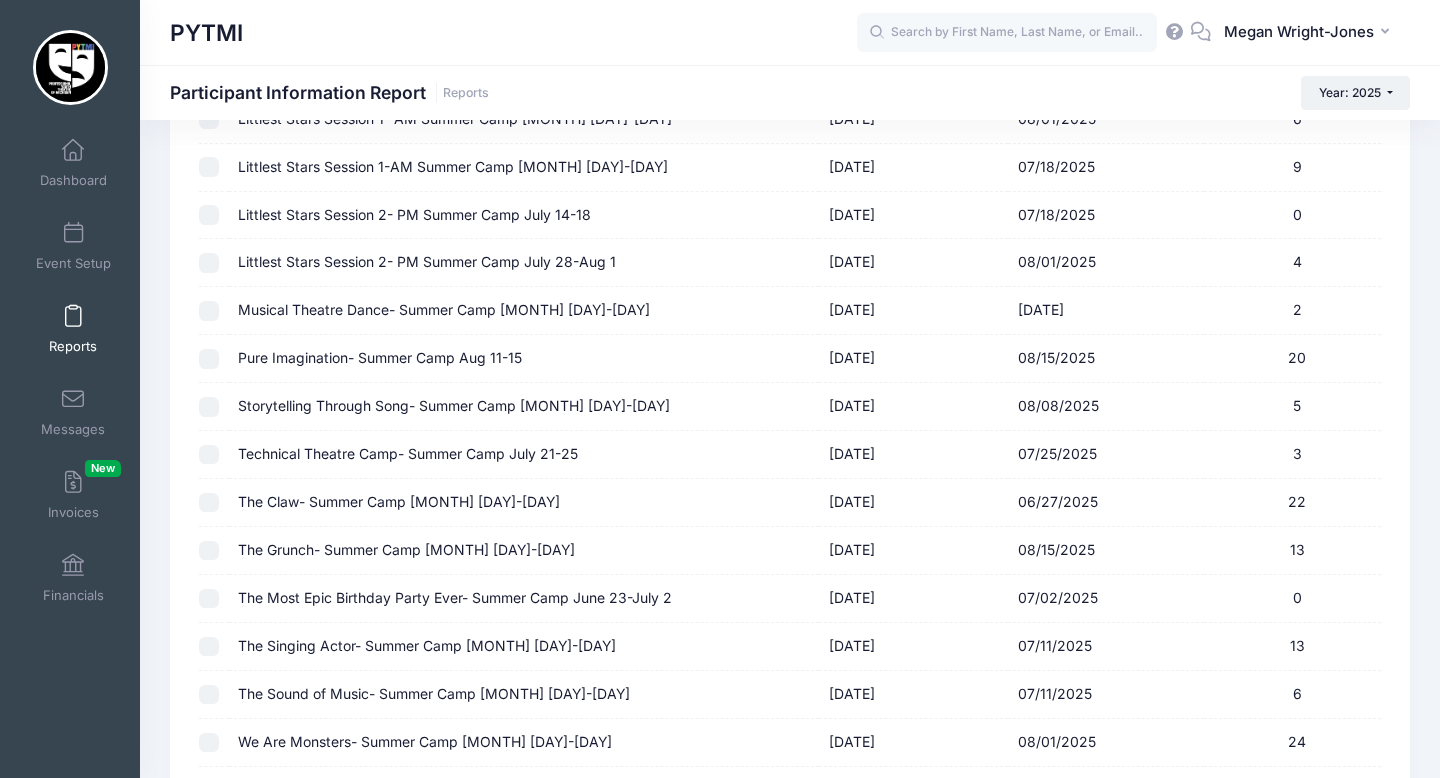 click at bounding box center [209, 359] 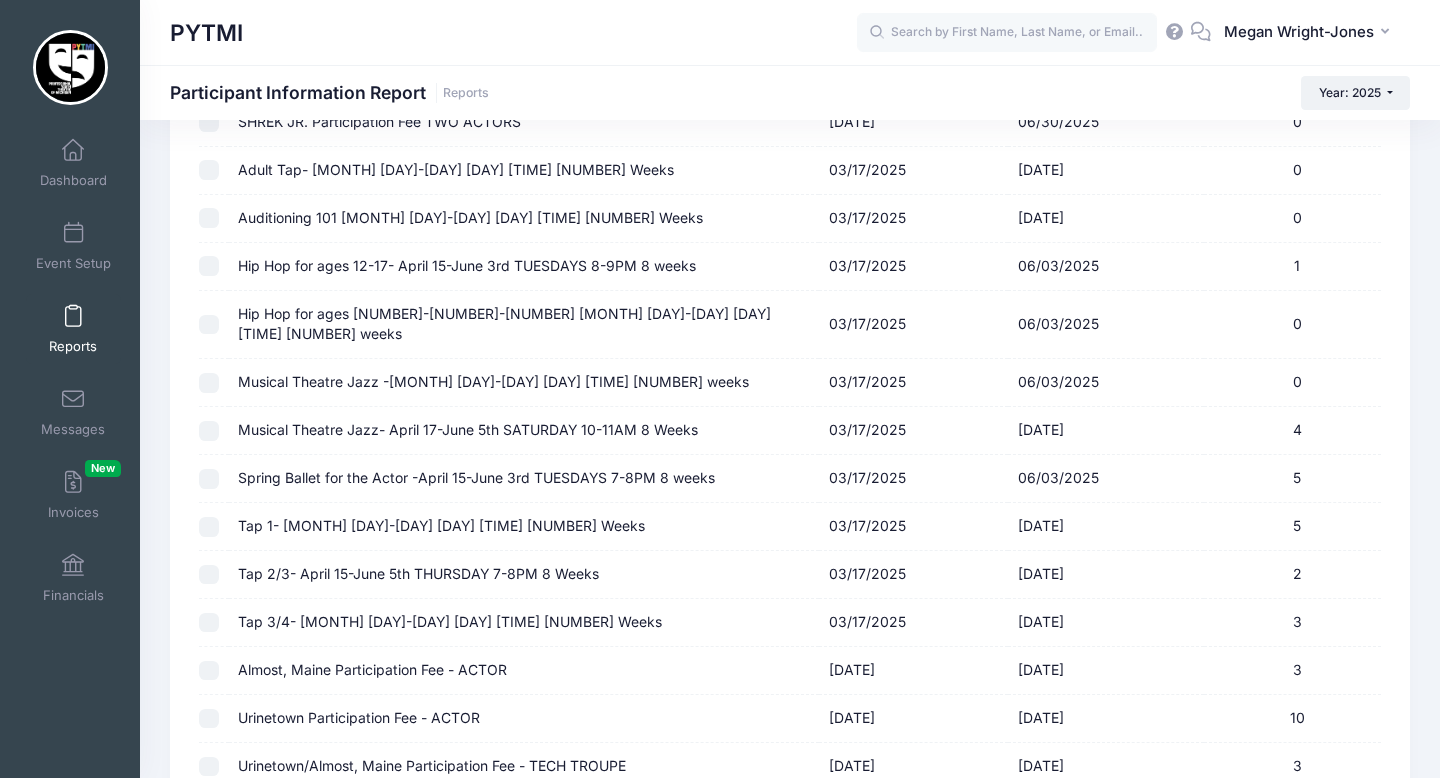 scroll, scrollTop: 2952, scrollLeft: 0, axis: vertical 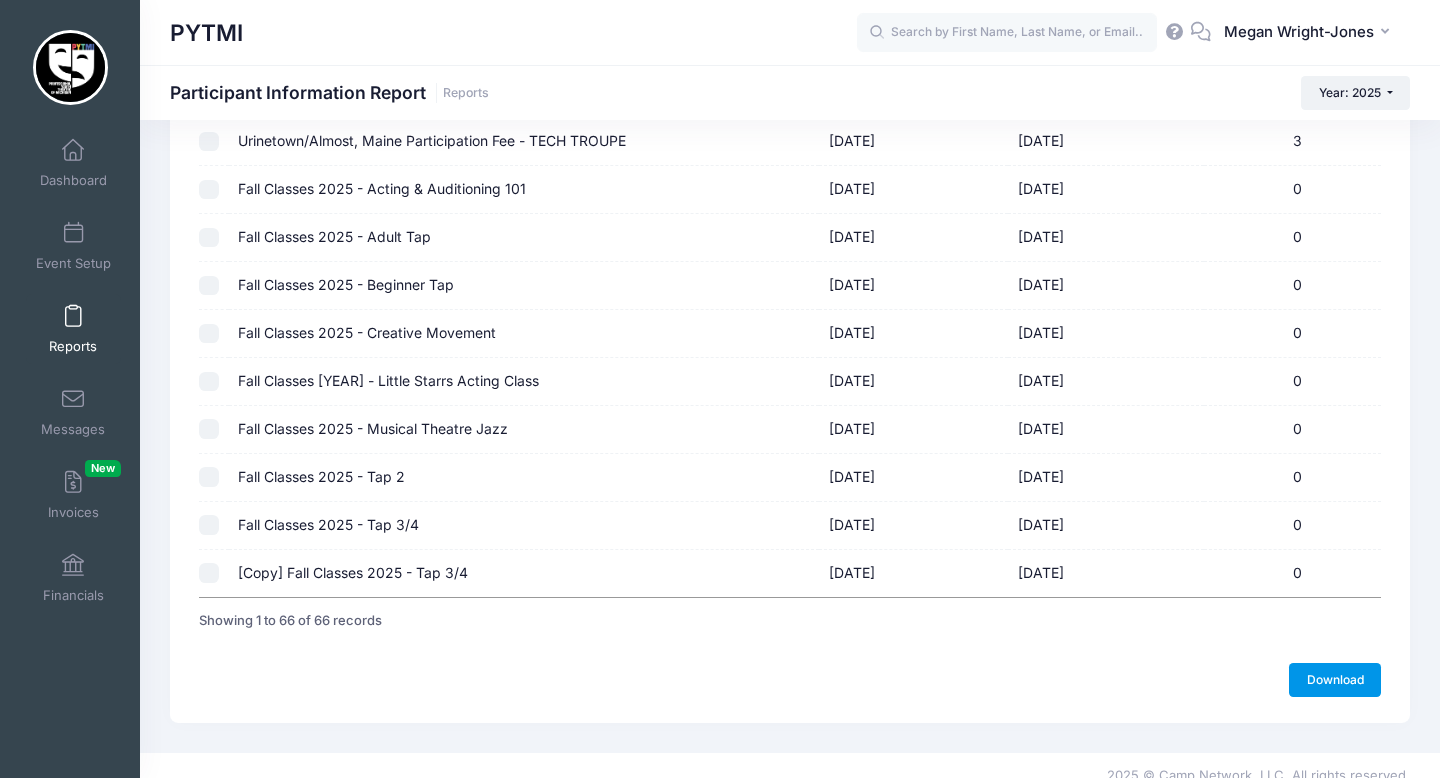 click on "Download" at bounding box center [1335, 680] 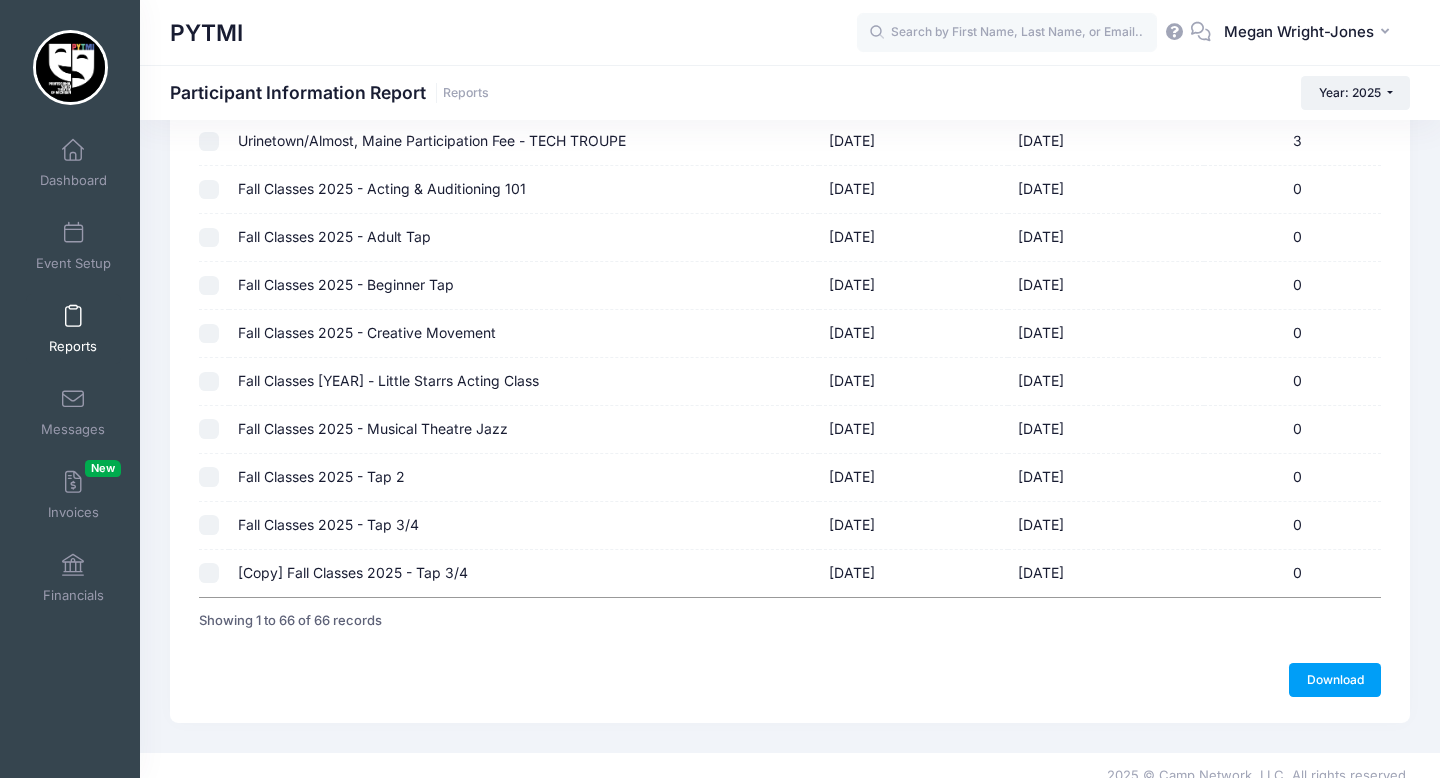 click on "Reports" at bounding box center [73, 329] 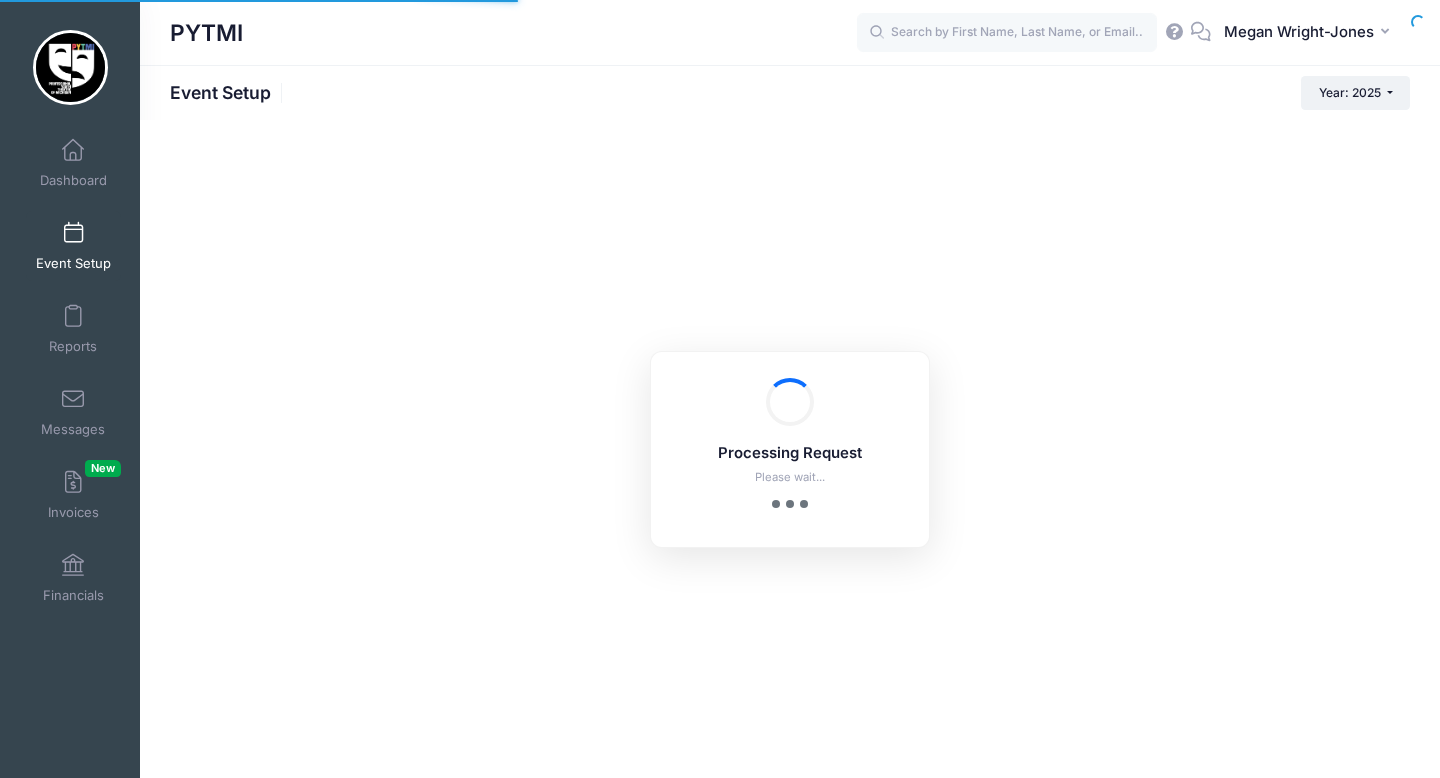 scroll, scrollTop: 0, scrollLeft: 0, axis: both 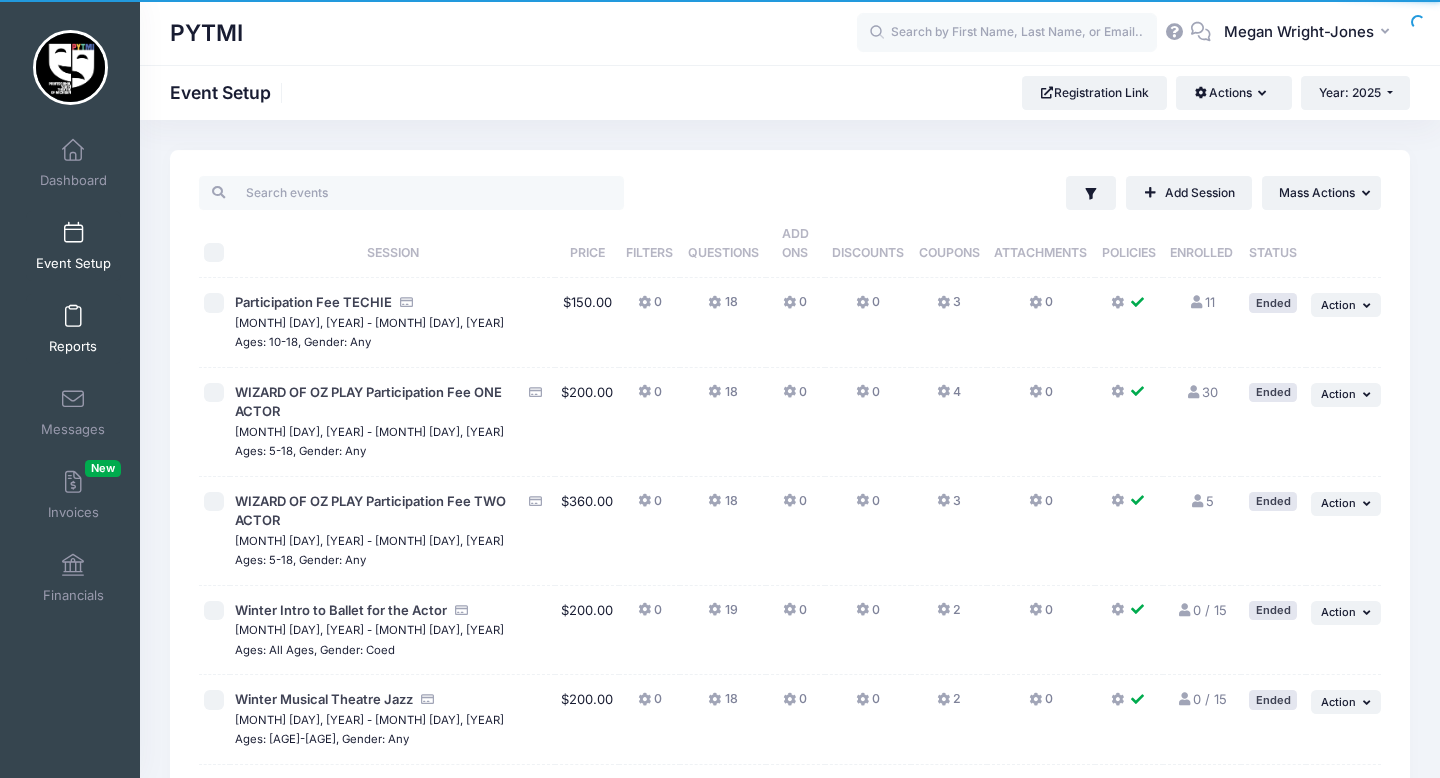 click on "Reports" at bounding box center [73, 329] 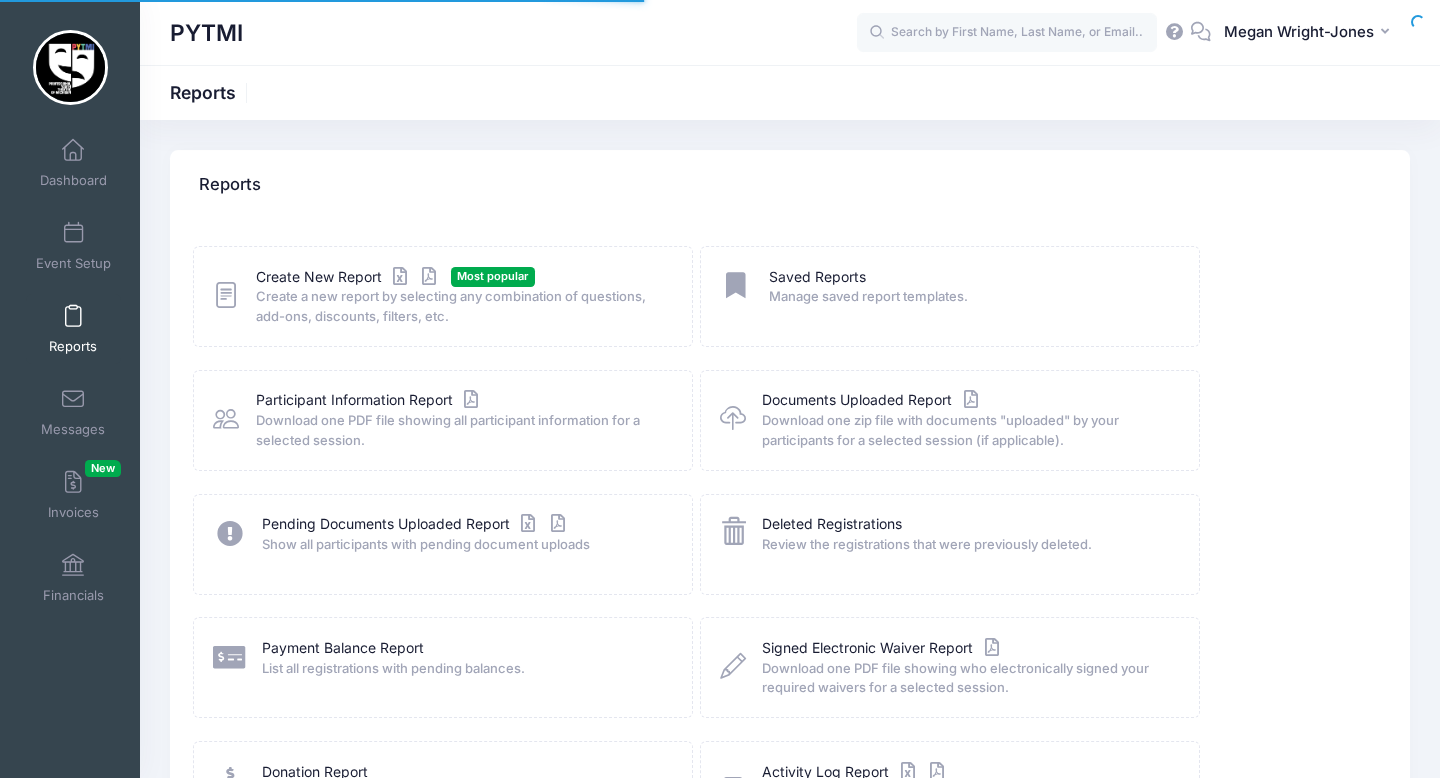 scroll, scrollTop: 0, scrollLeft: 0, axis: both 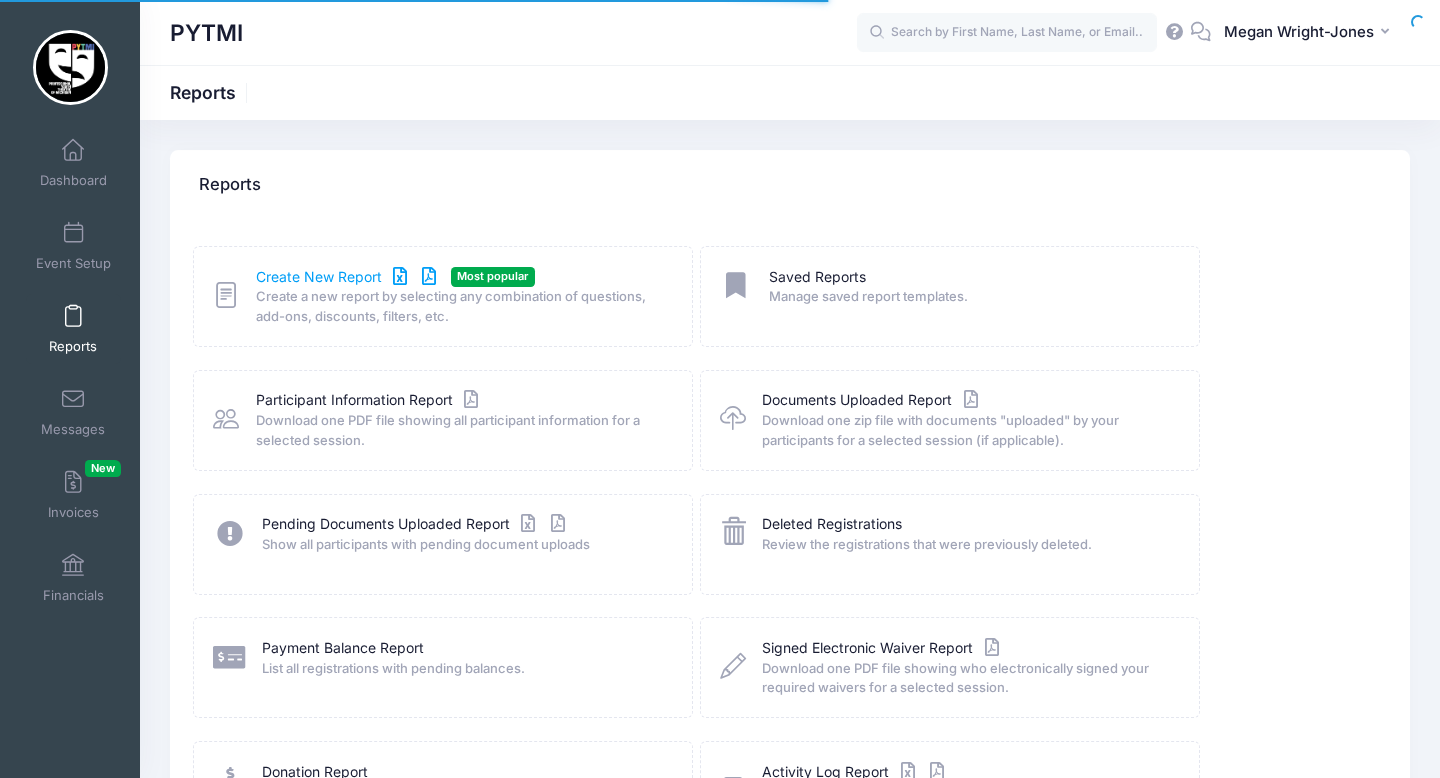 click on "Create New Report" at bounding box center (349, 277) 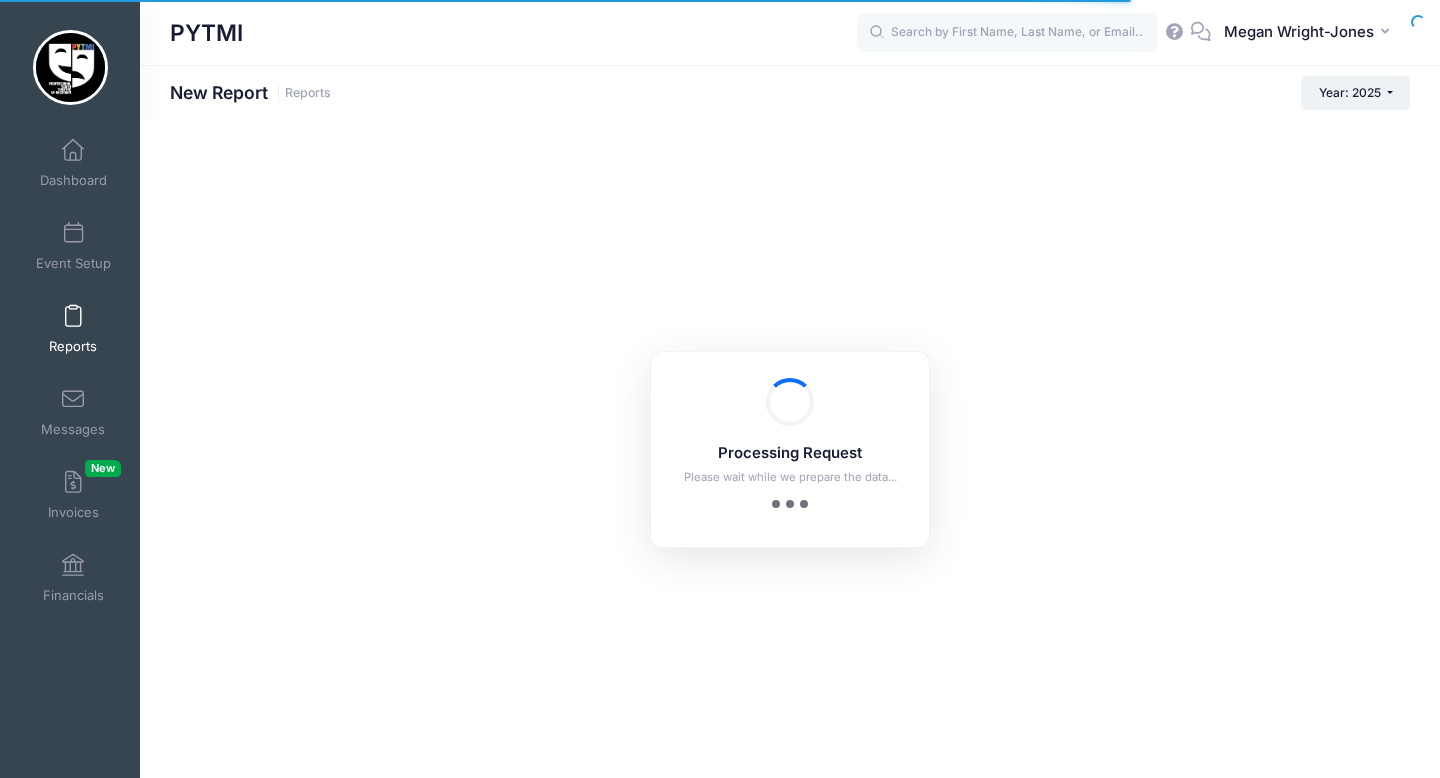 scroll, scrollTop: 0, scrollLeft: 0, axis: both 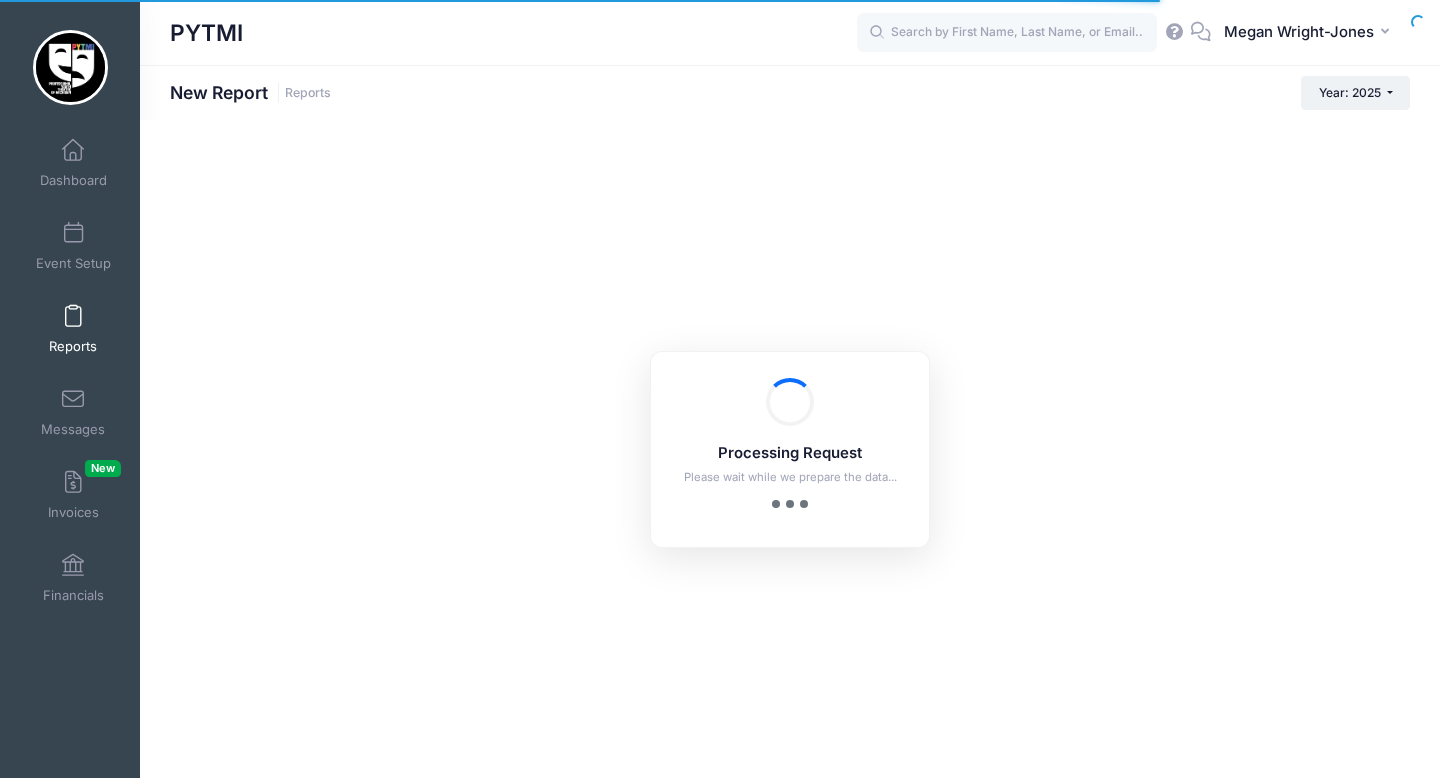checkbox on "true" 